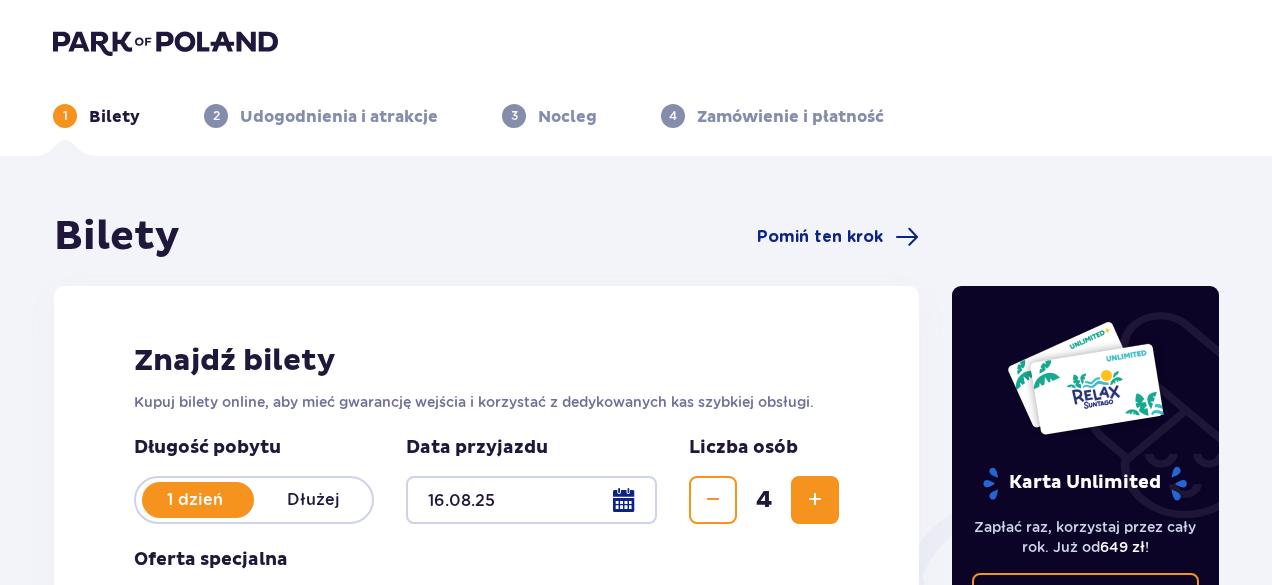 scroll, scrollTop: 352, scrollLeft: 0, axis: vertical 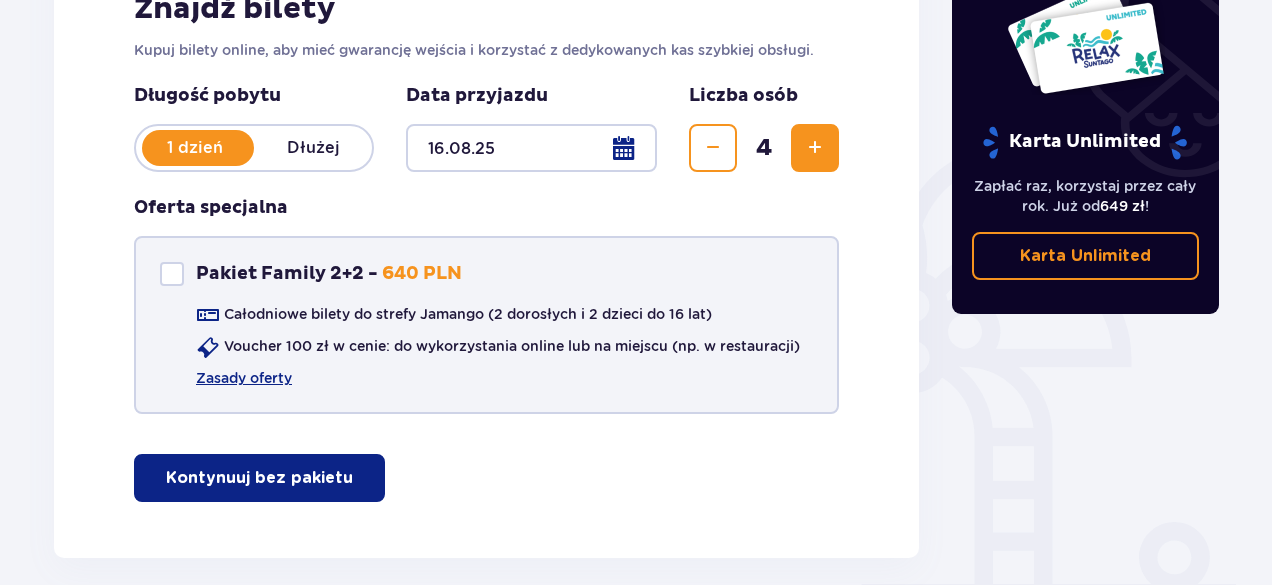 click at bounding box center (172, 274) 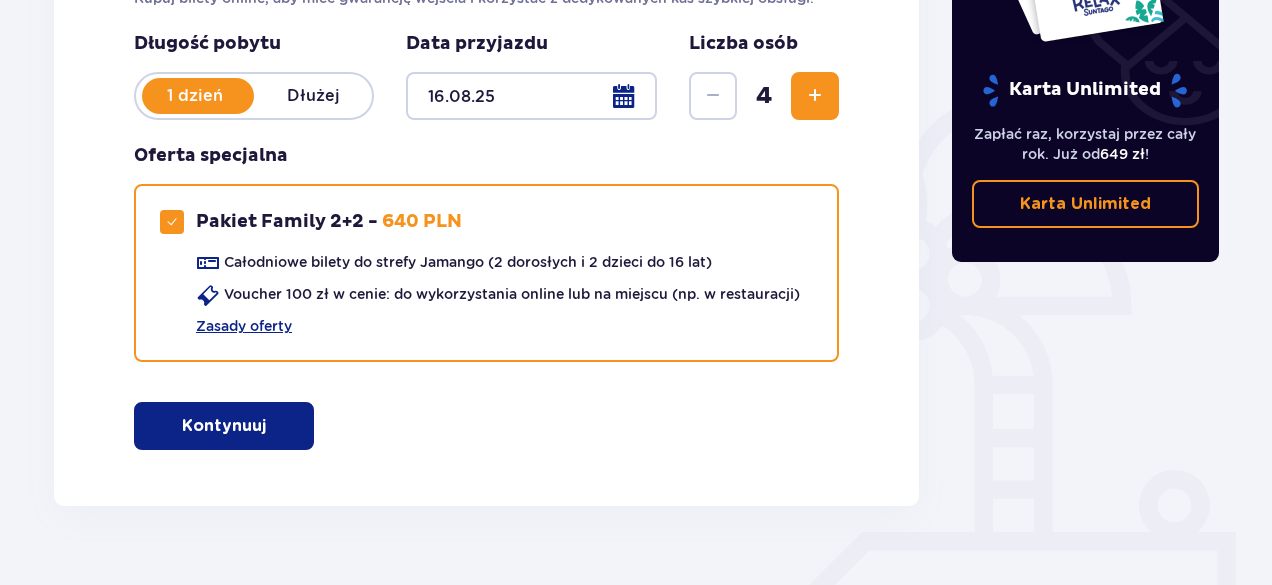 scroll, scrollTop: 444, scrollLeft: 0, axis: vertical 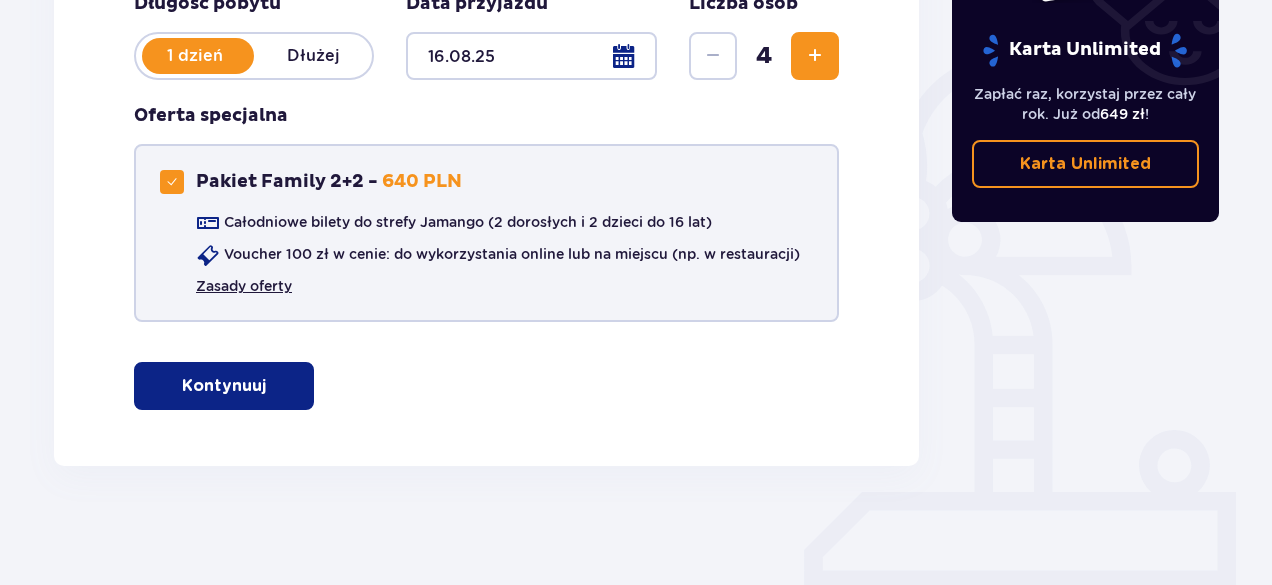 click on "Zasady oferty" at bounding box center [244, 286] 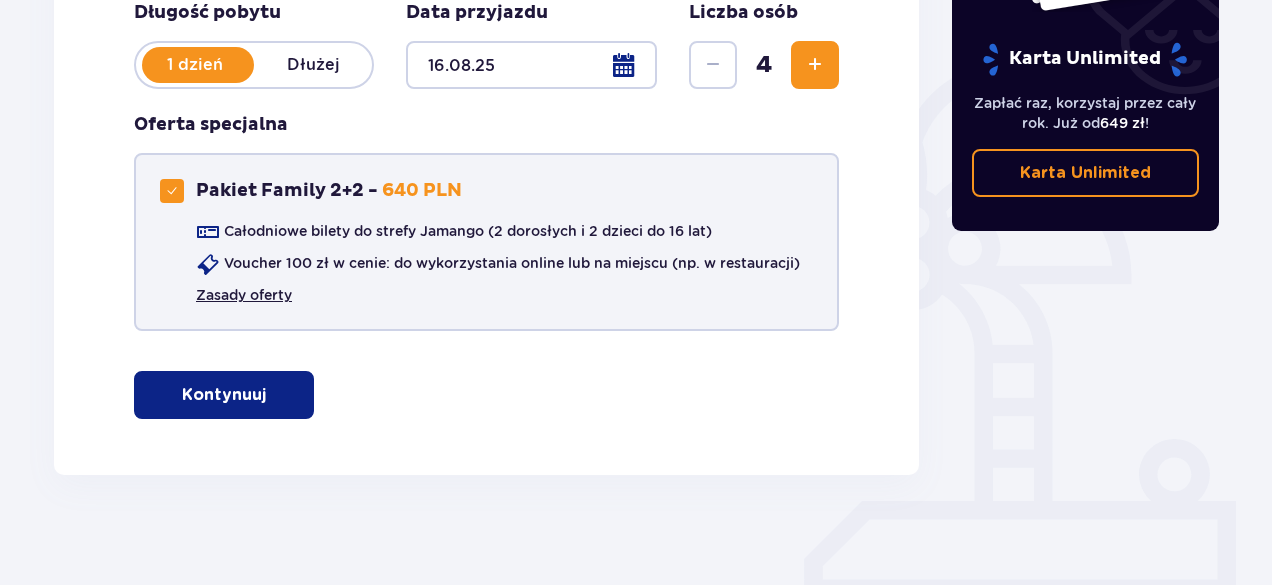 scroll, scrollTop: 438, scrollLeft: 0, axis: vertical 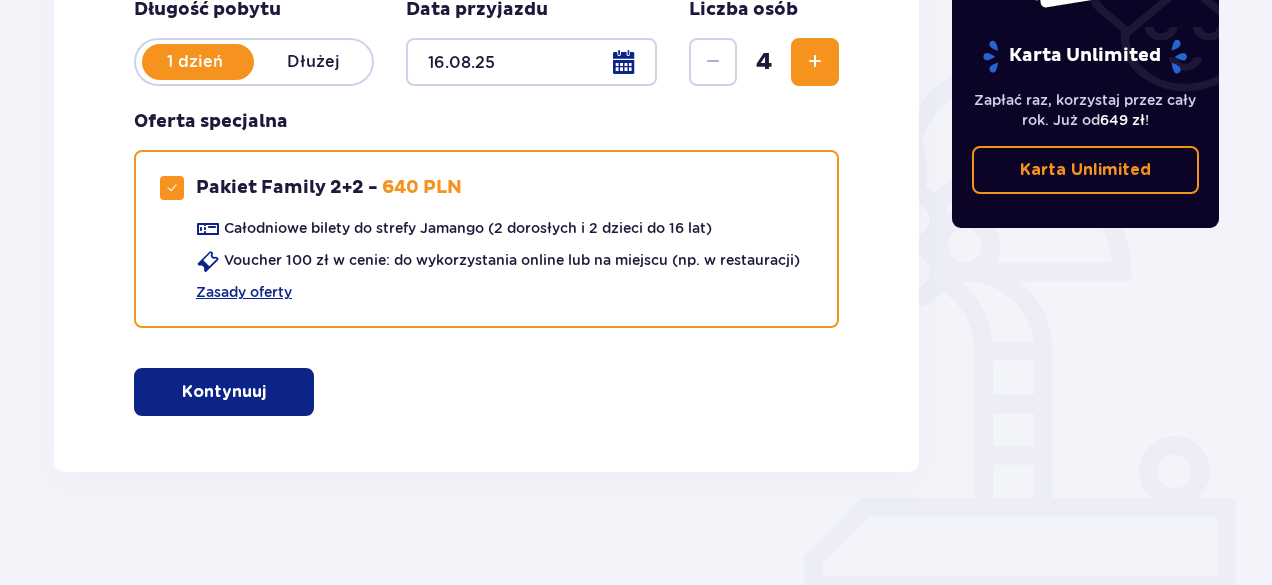 click at bounding box center (270, 392) 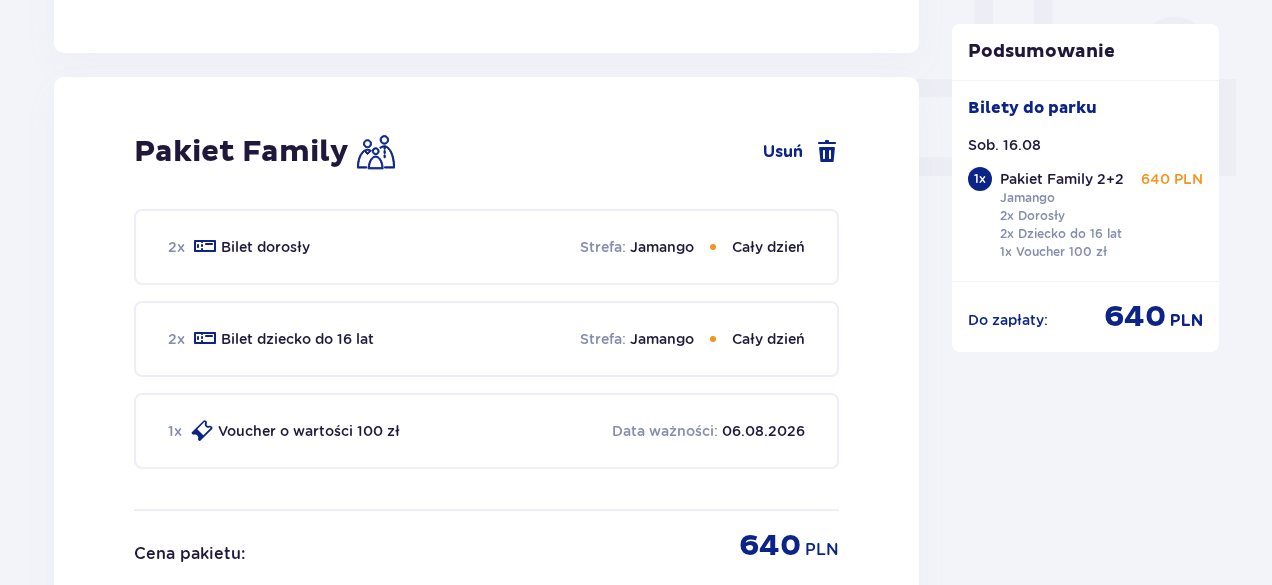 scroll, scrollTop: 864, scrollLeft: 0, axis: vertical 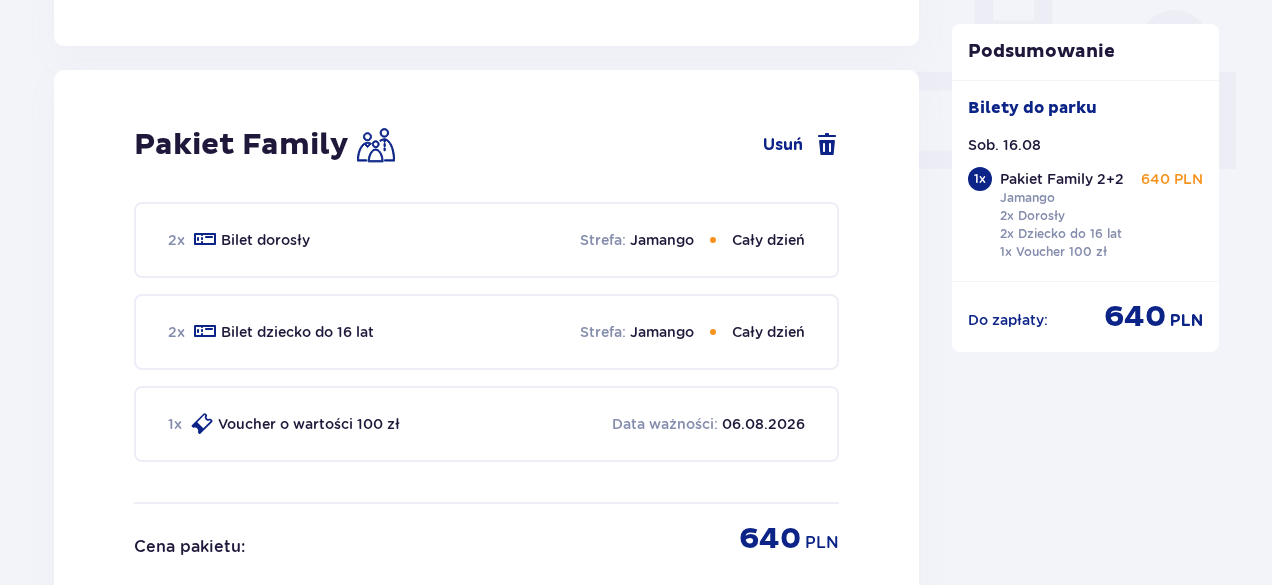 click on "Jamango" at bounding box center (662, 332) 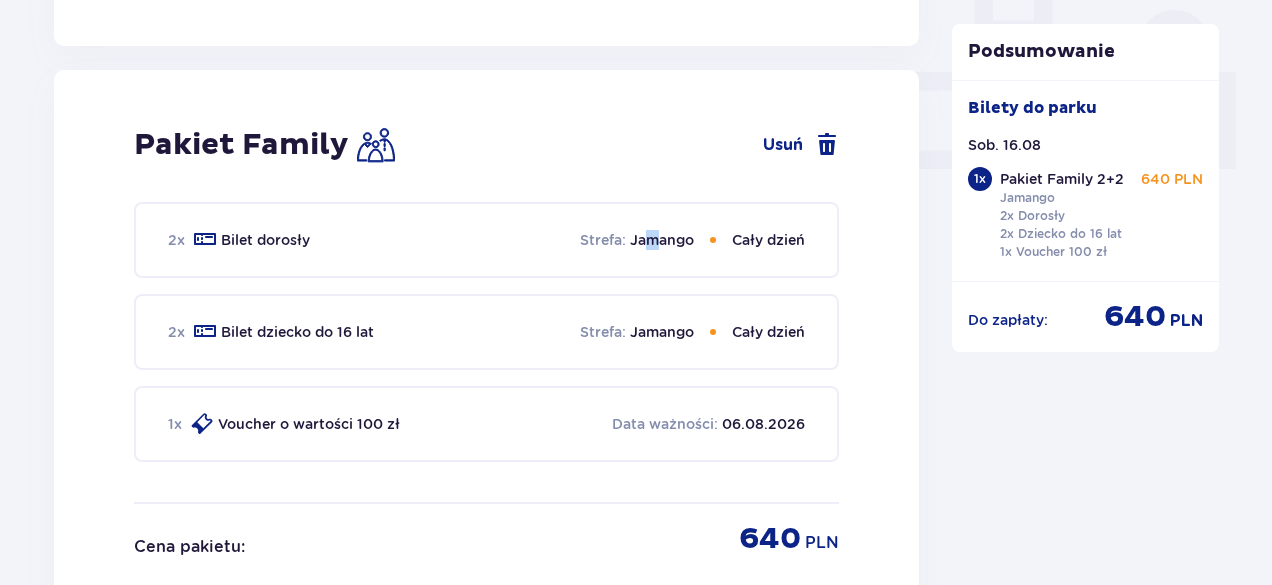 click on "Jamango" at bounding box center [662, 240] 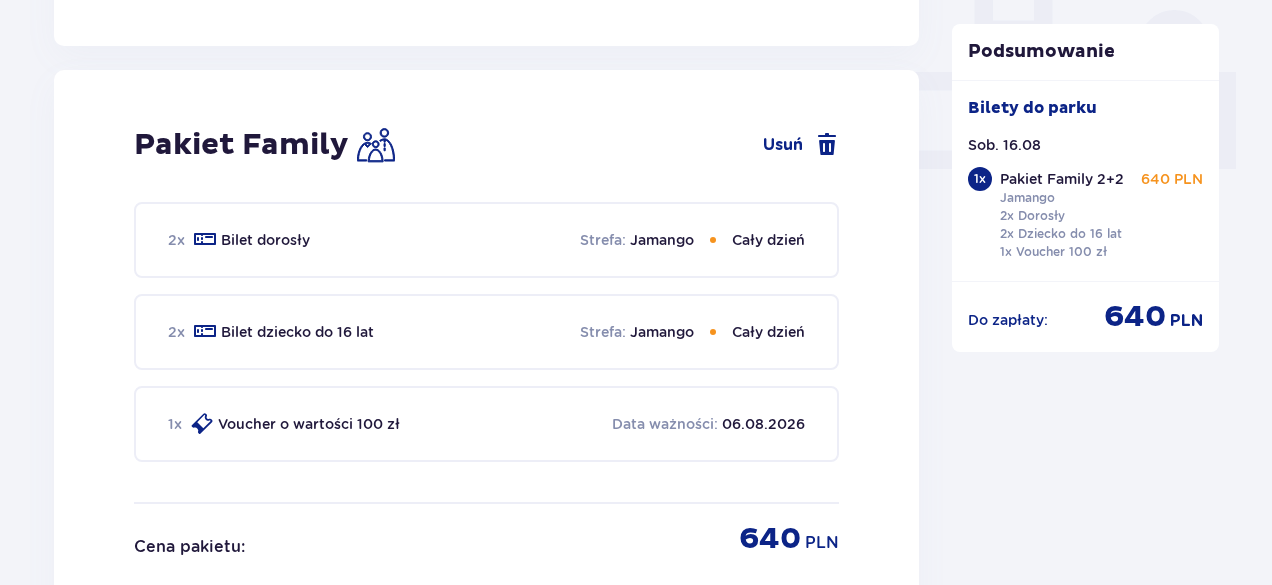 drag, startPoint x: 450, startPoint y: 275, endPoint x: 20, endPoint y: 251, distance: 430.66925 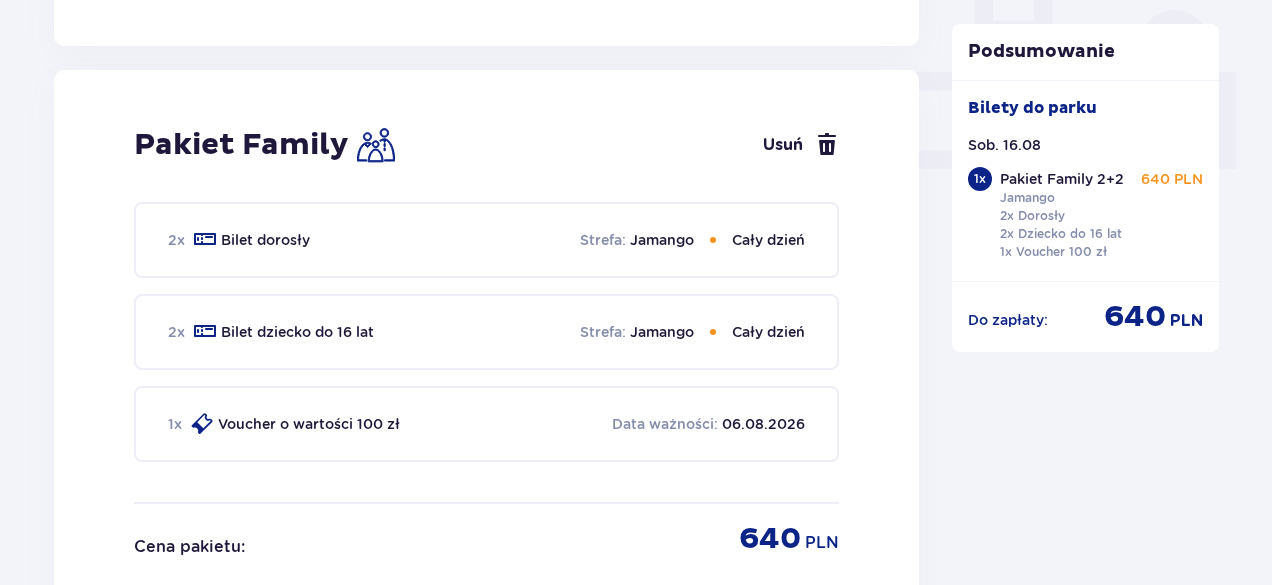 click on "Usuń" at bounding box center [801, 145] 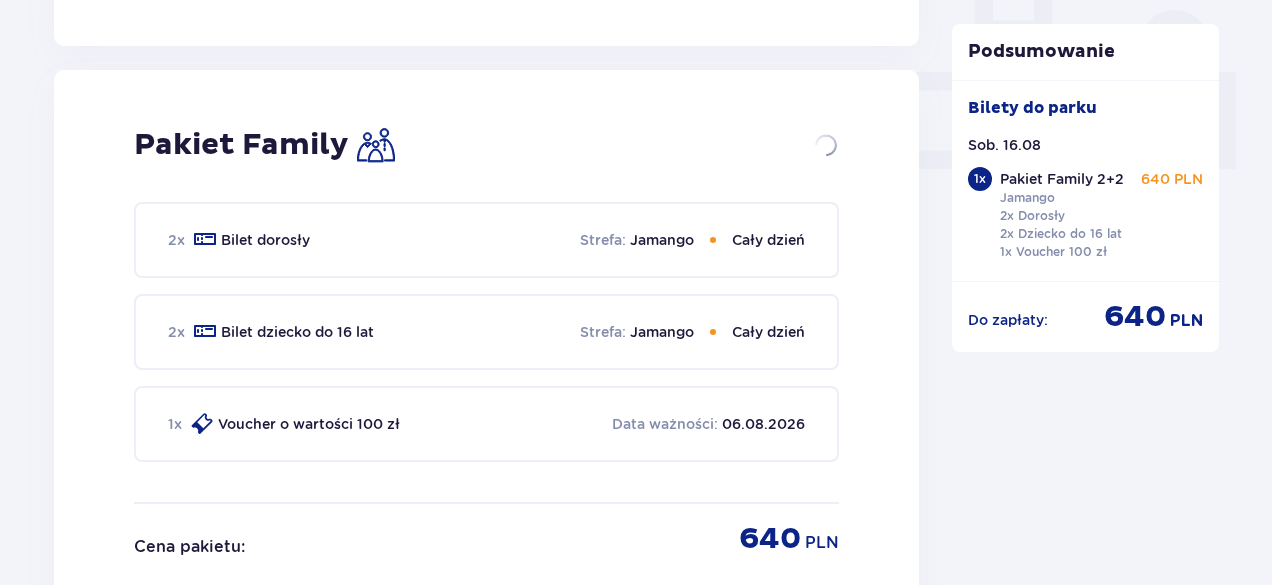 checkbox on "false" 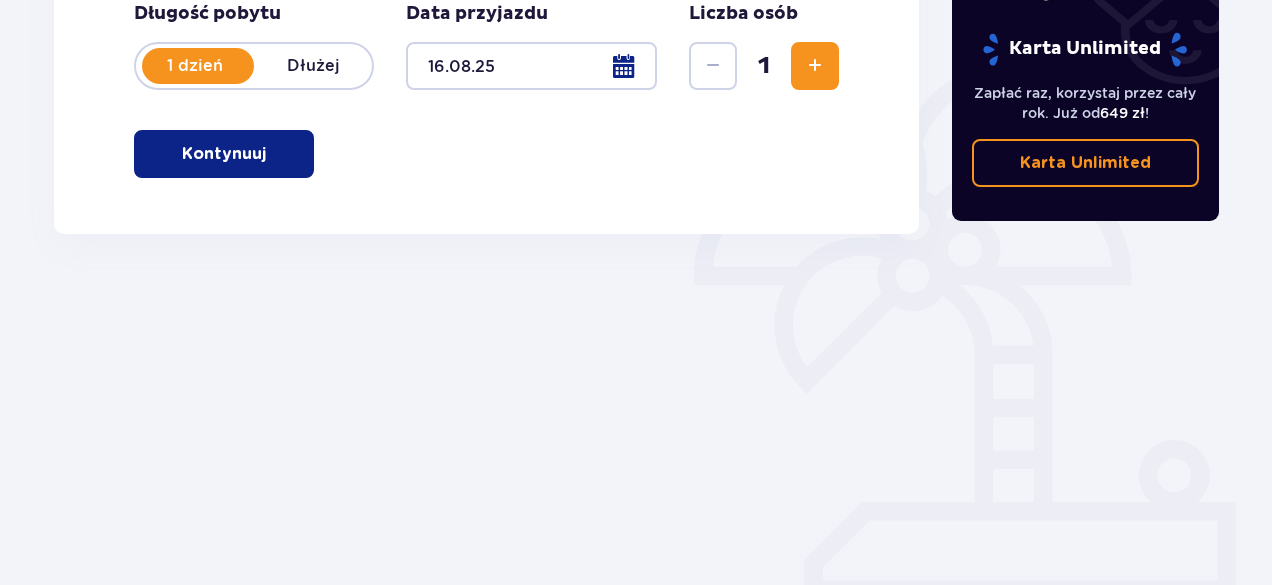 scroll, scrollTop: 434, scrollLeft: 0, axis: vertical 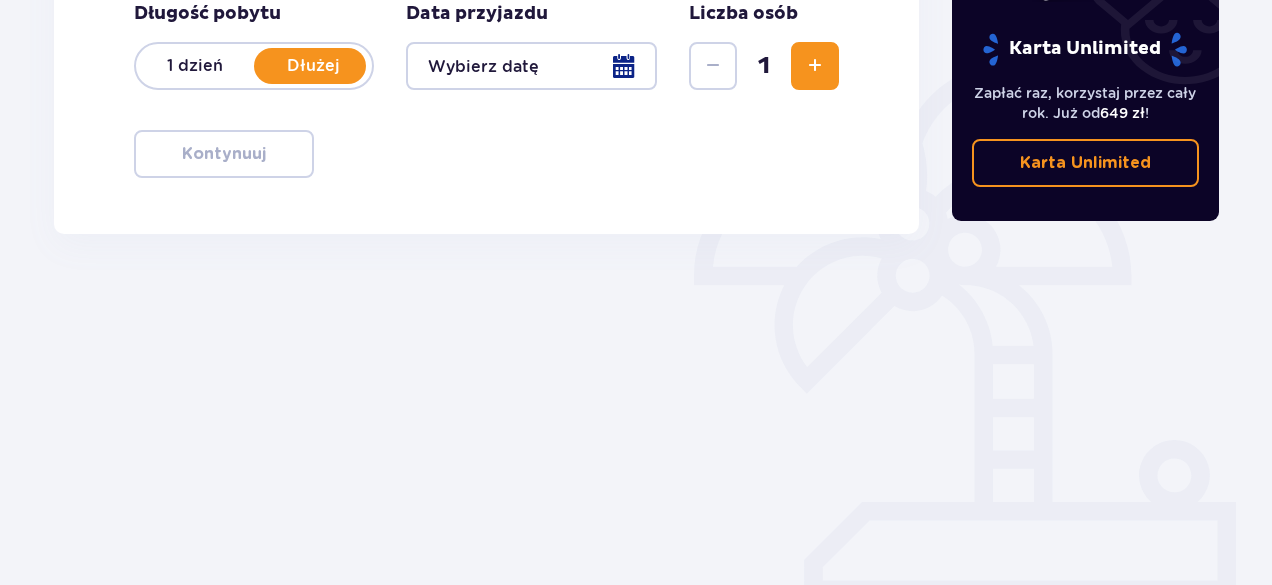 click on "1 dzień" at bounding box center [195, 66] 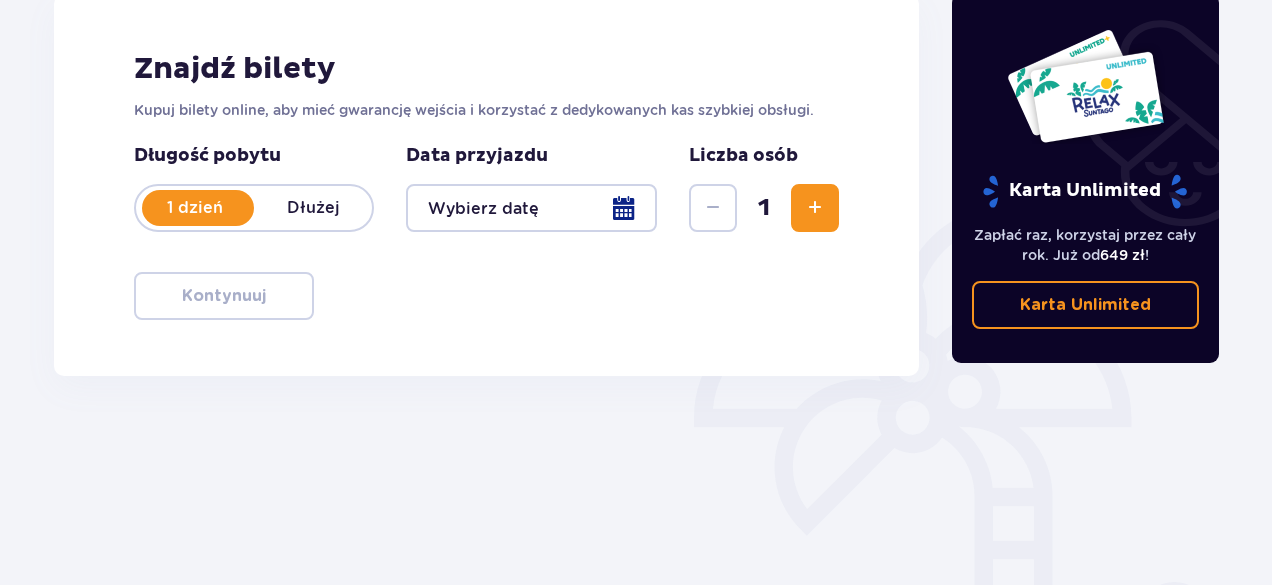 scroll, scrollTop: 276, scrollLeft: 0, axis: vertical 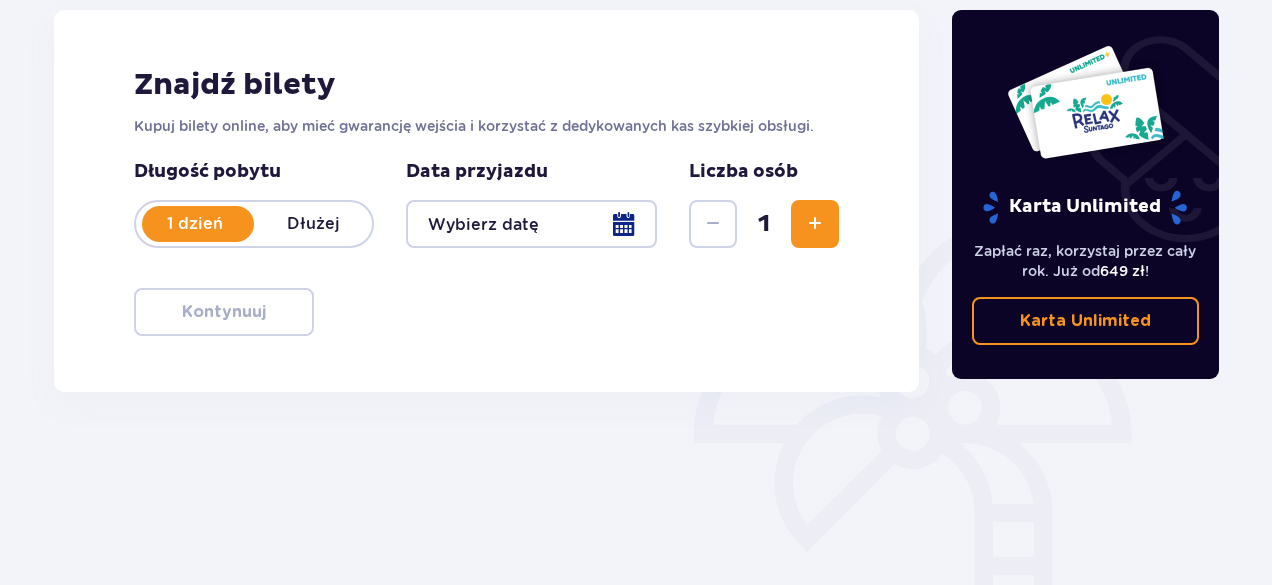 click at bounding box center (815, 224) 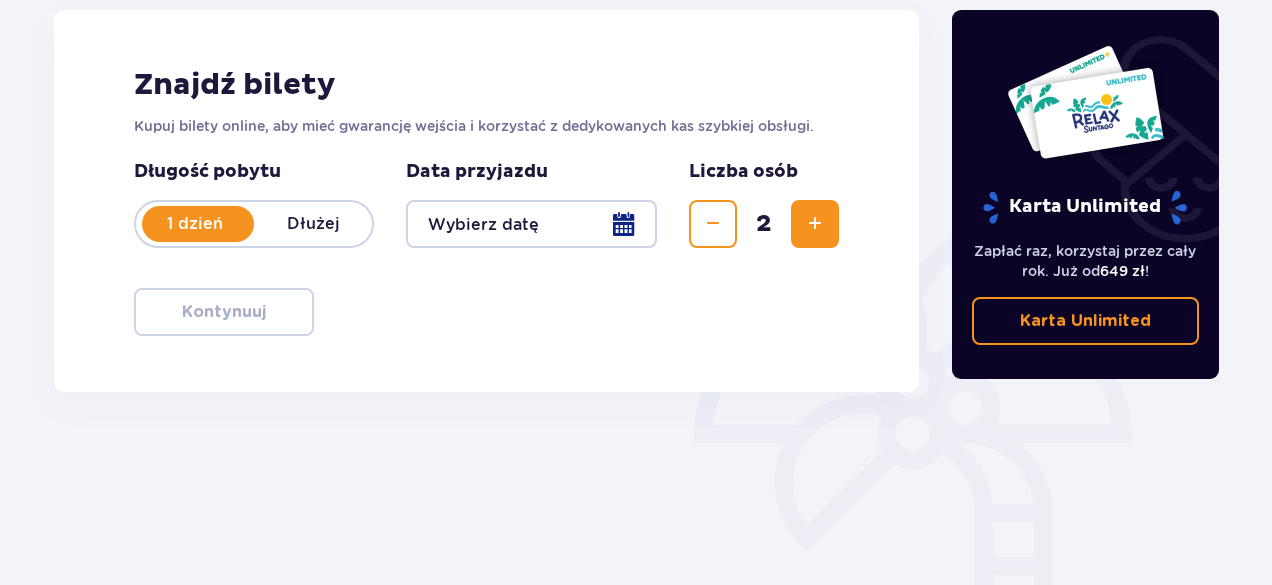 click at bounding box center [815, 224] 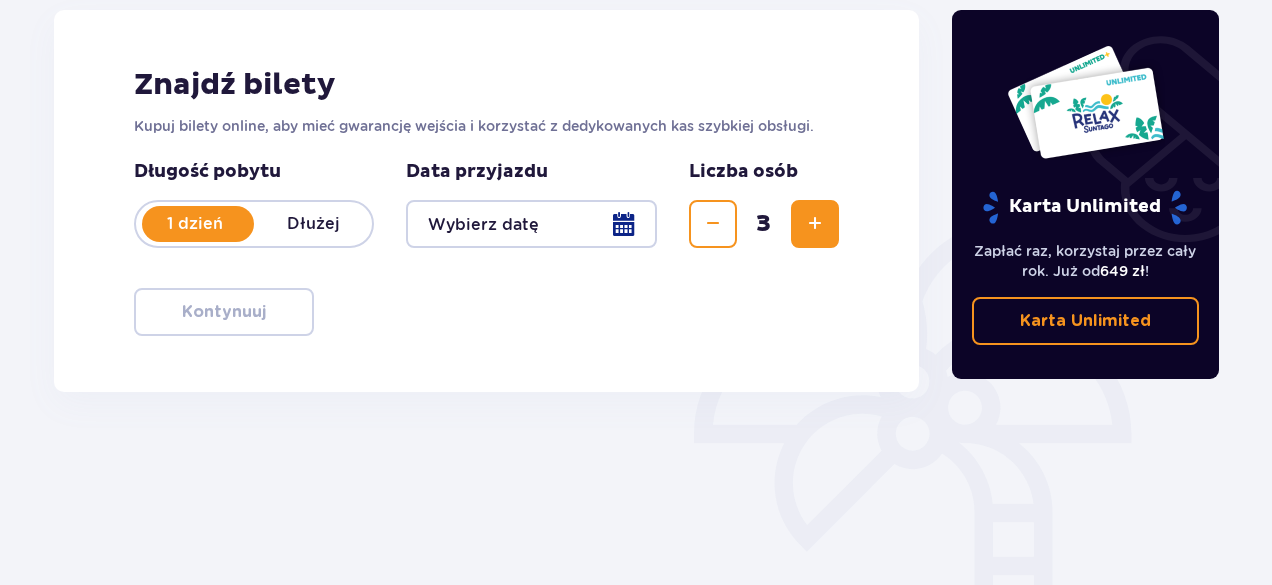 click at bounding box center [815, 224] 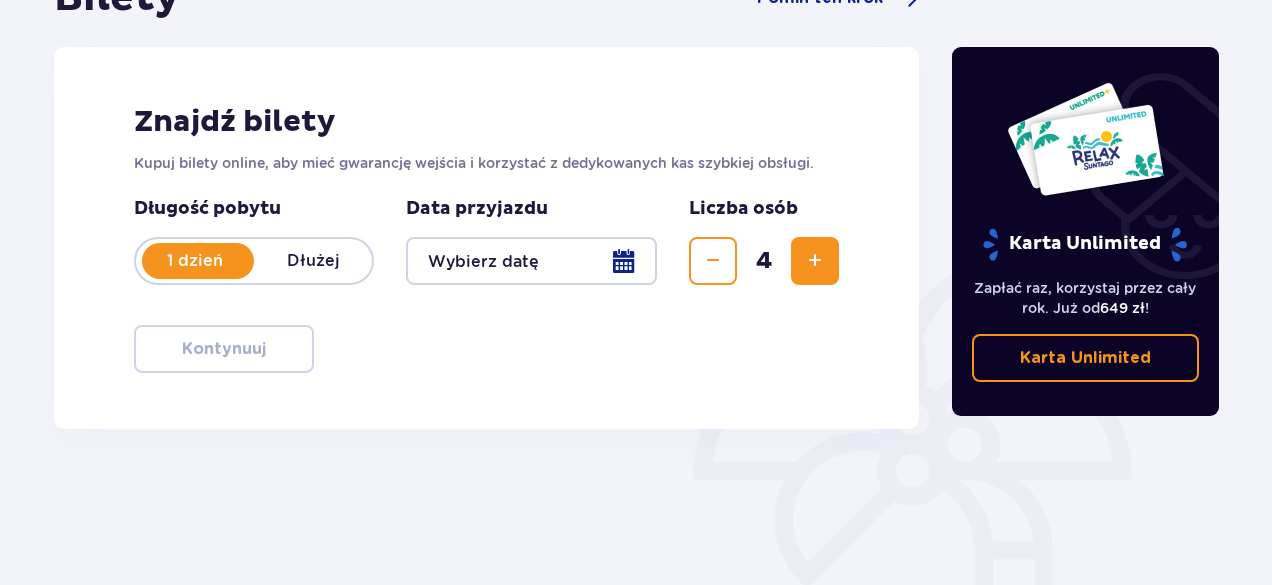 scroll, scrollTop: 240, scrollLeft: 0, axis: vertical 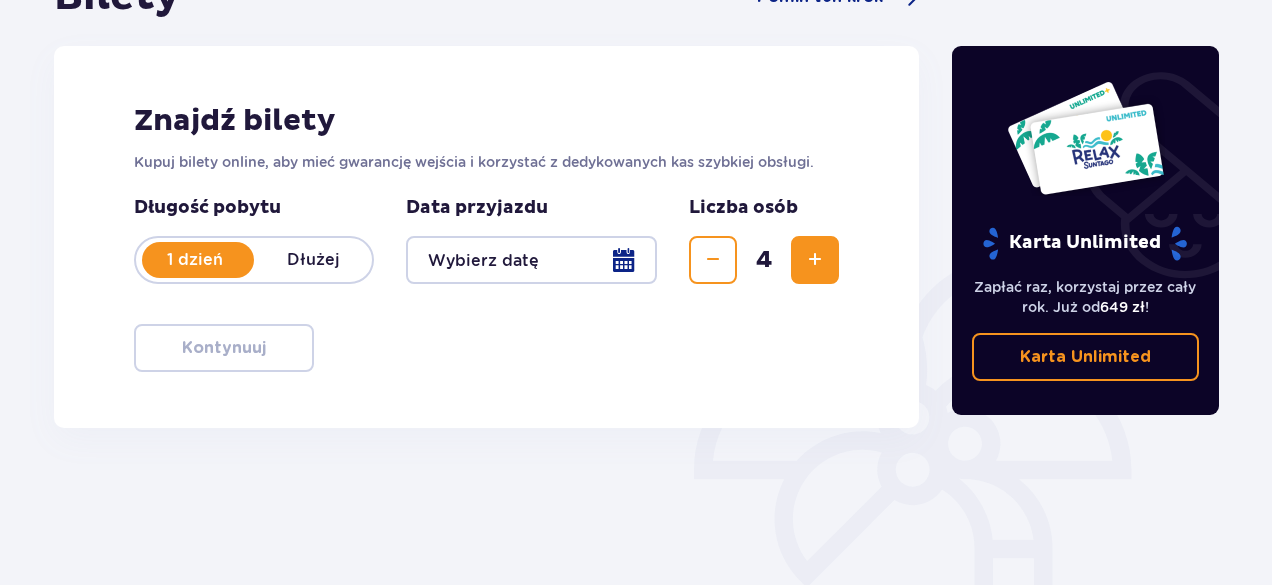click at bounding box center [531, 260] 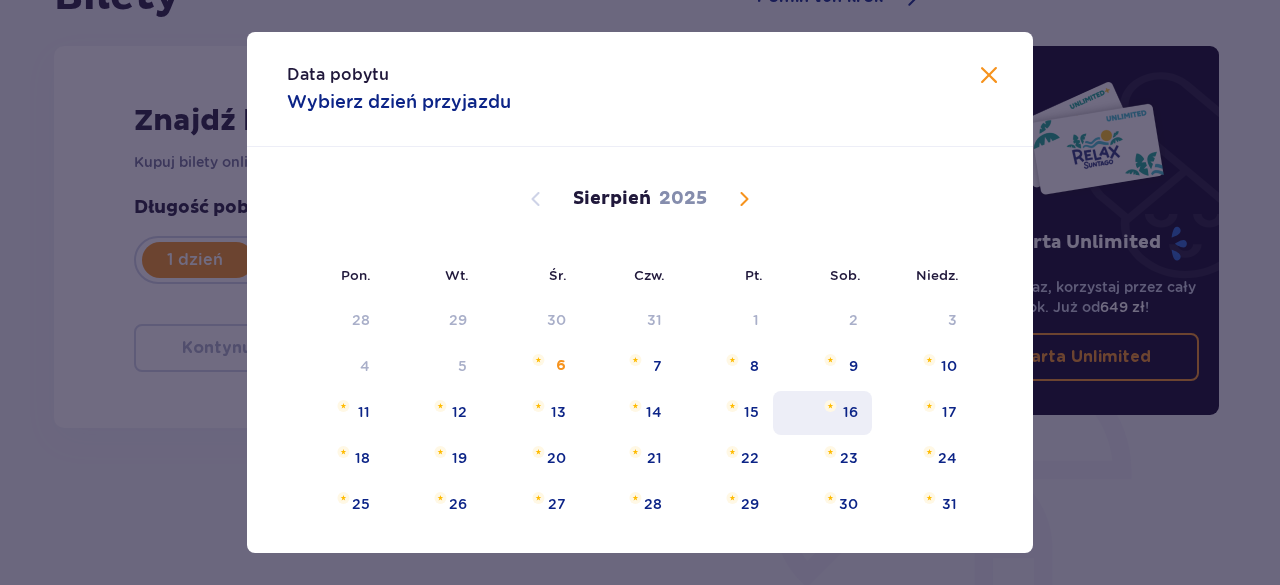 drag, startPoint x: 854, startPoint y: 431, endPoint x: 811, endPoint y: 431, distance: 43 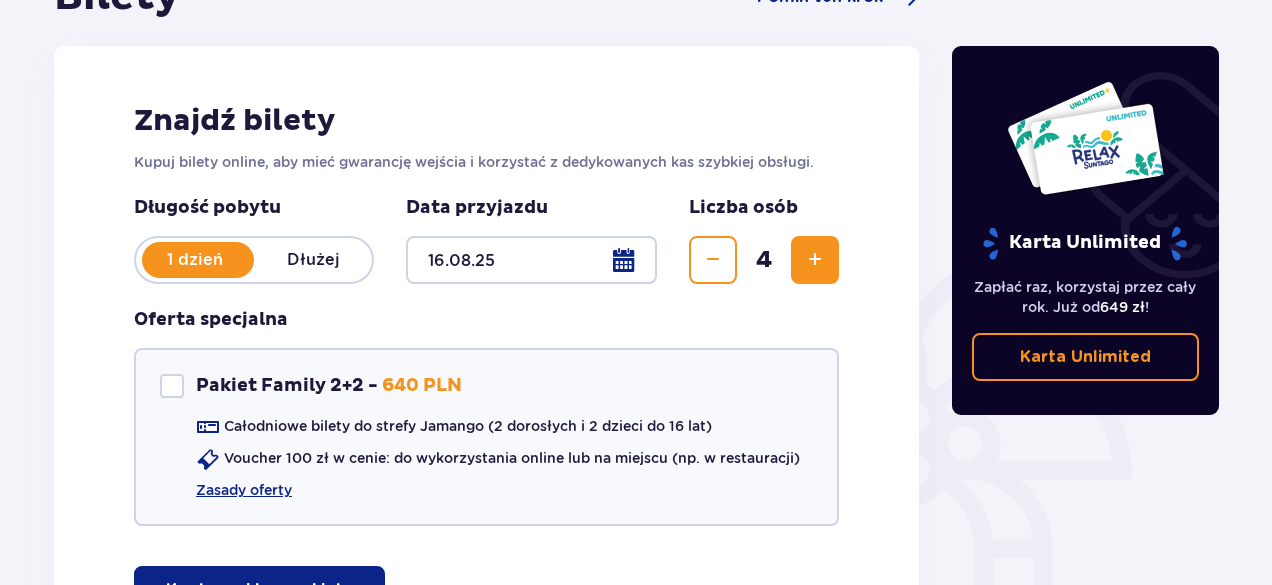 scroll, scrollTop: 444, scrollLeft: 0, axis: vertical 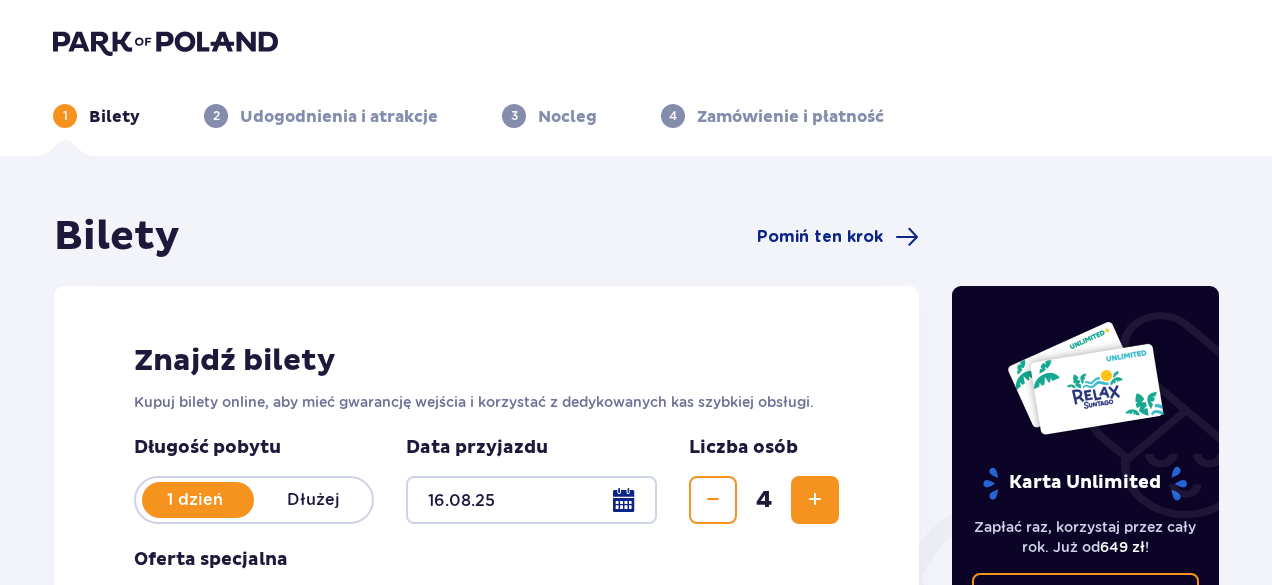 click on "Udogodnienia i atrakcje" at bounding box center (339, 117) 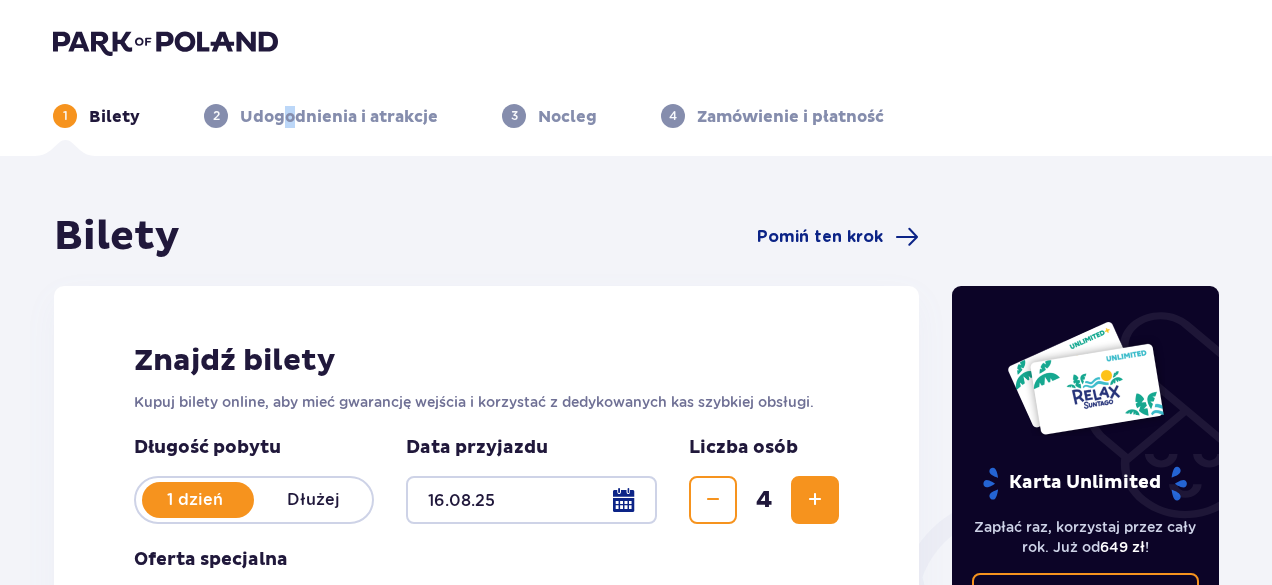click on "Udogodnienia i atrakcje" at bounding box center [339, 117] 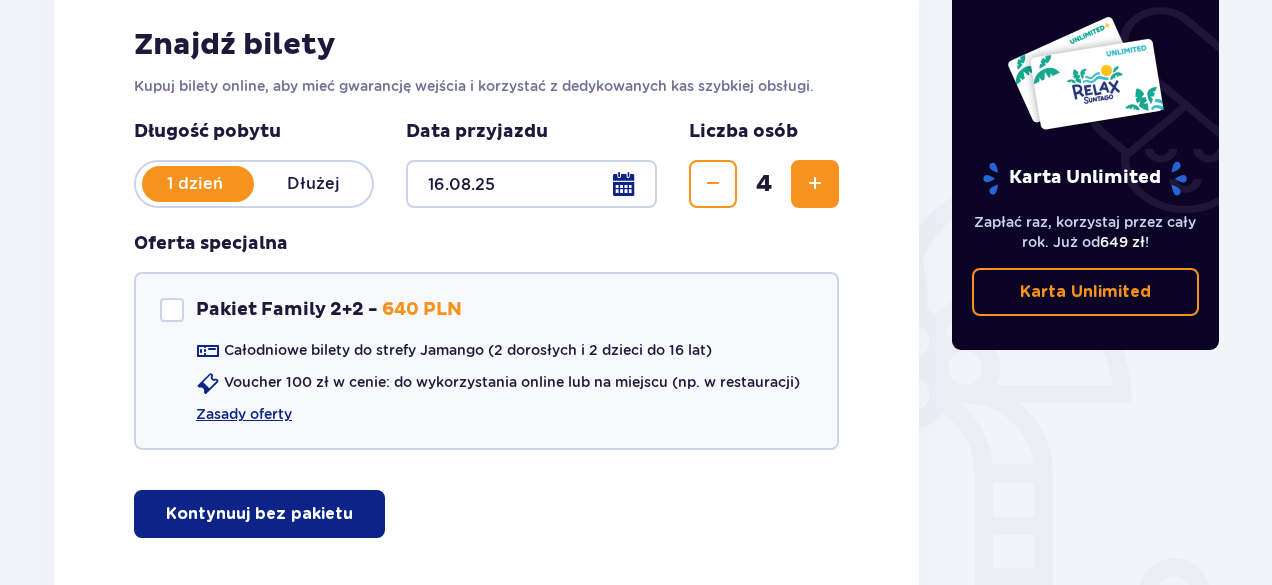 scroll, scrollTop: 323, scrollLeft: 0, axis: vertical 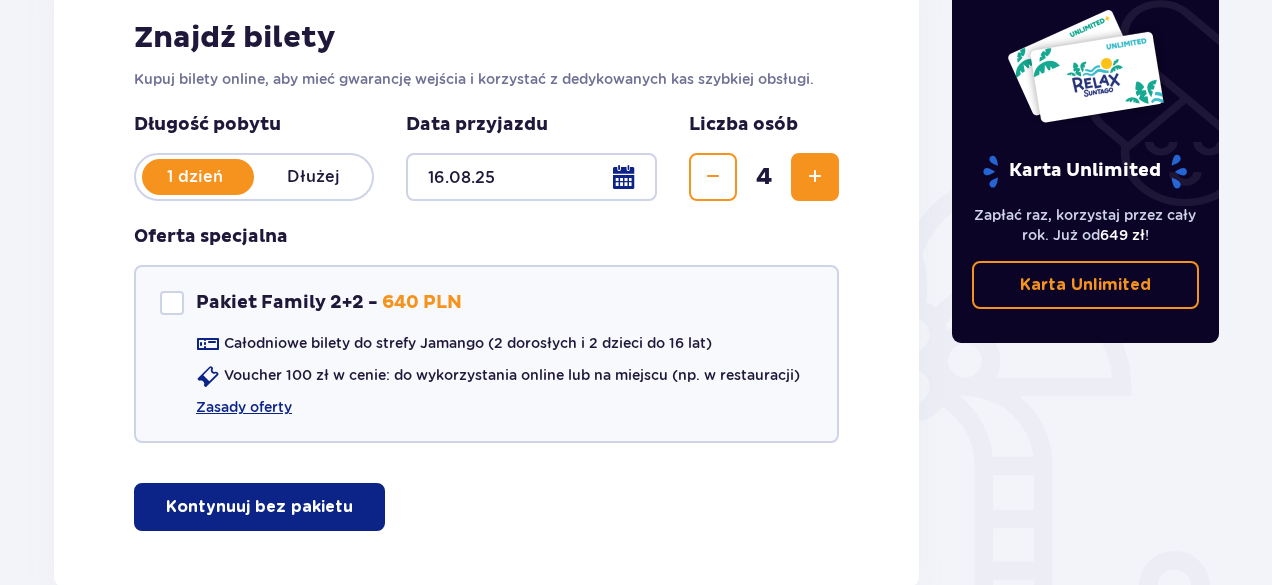 click on "Karta Unlimited" at bounding box center [1085, 285] 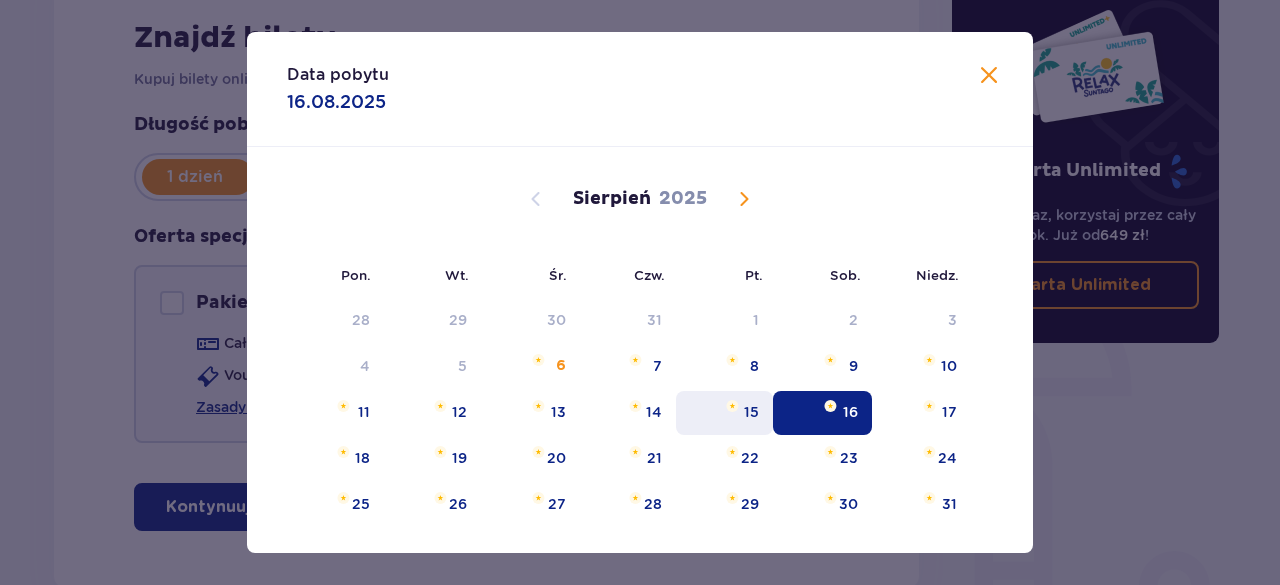click on "15" at bounding box center [751, 412] 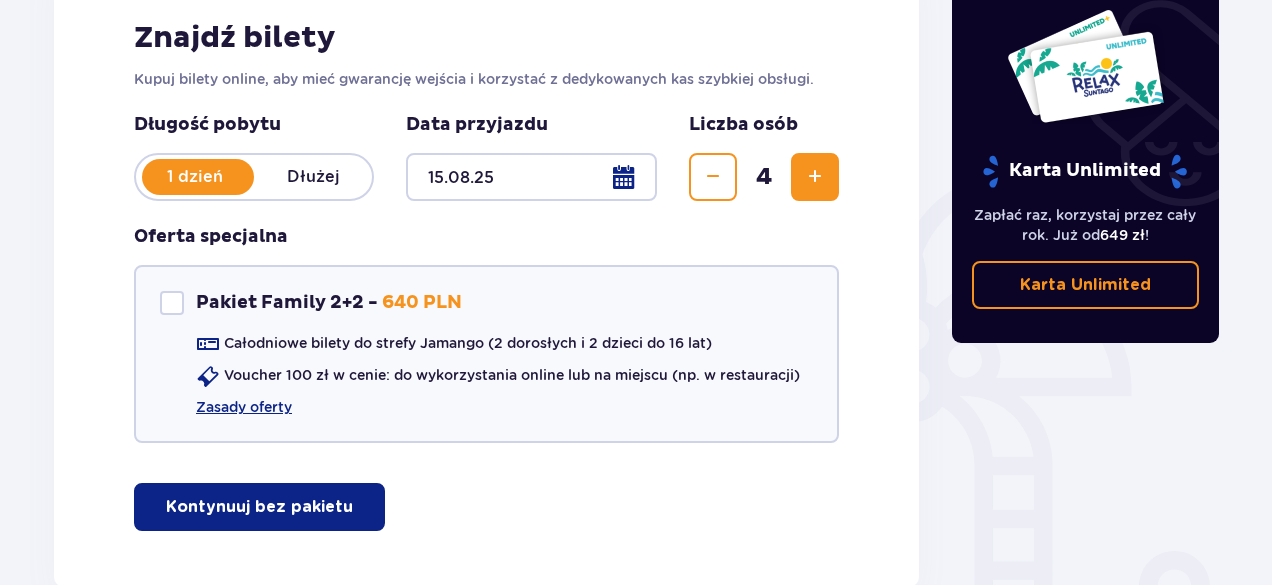 click at bounding box center [531, 177] 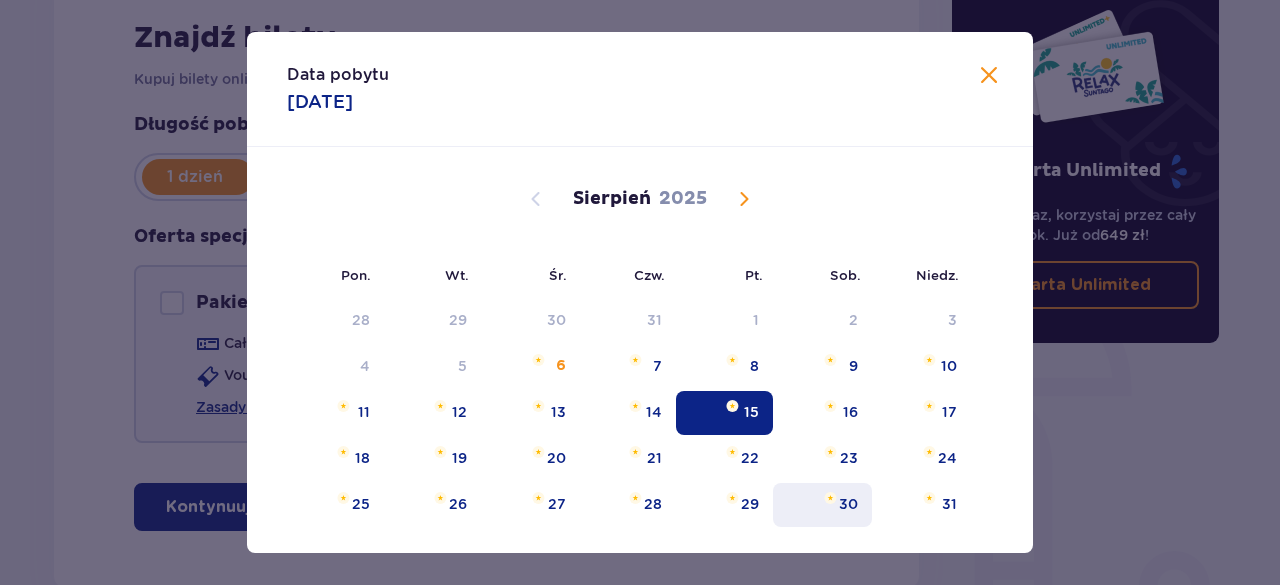 click on "30" at bounding box center [848, 504] 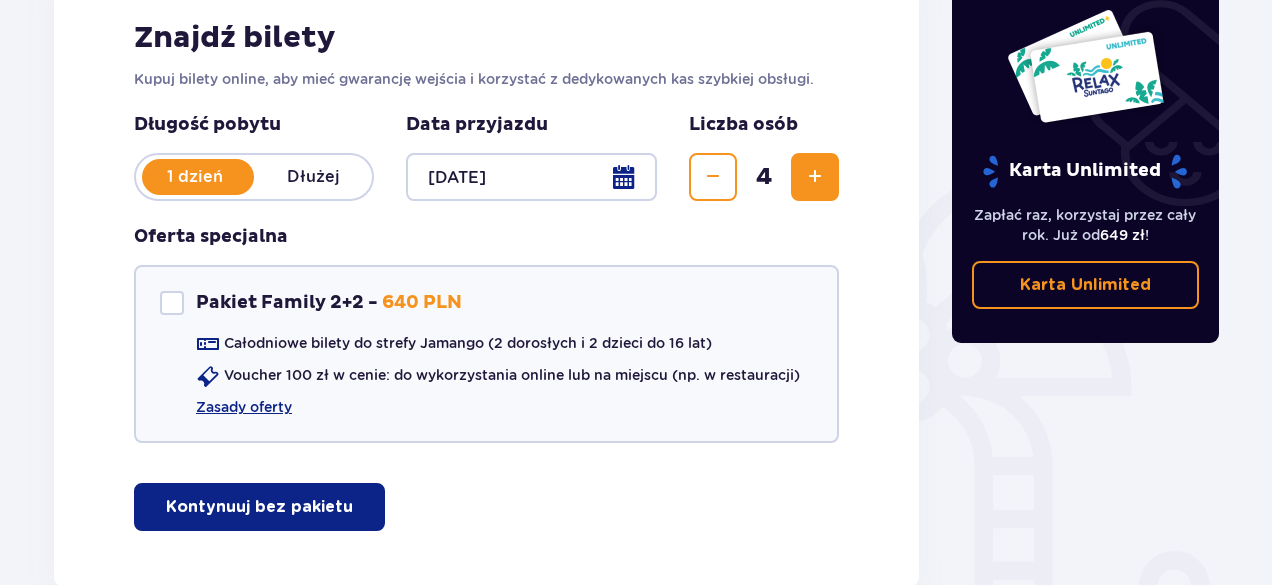 click at bounding box center (531, 177) 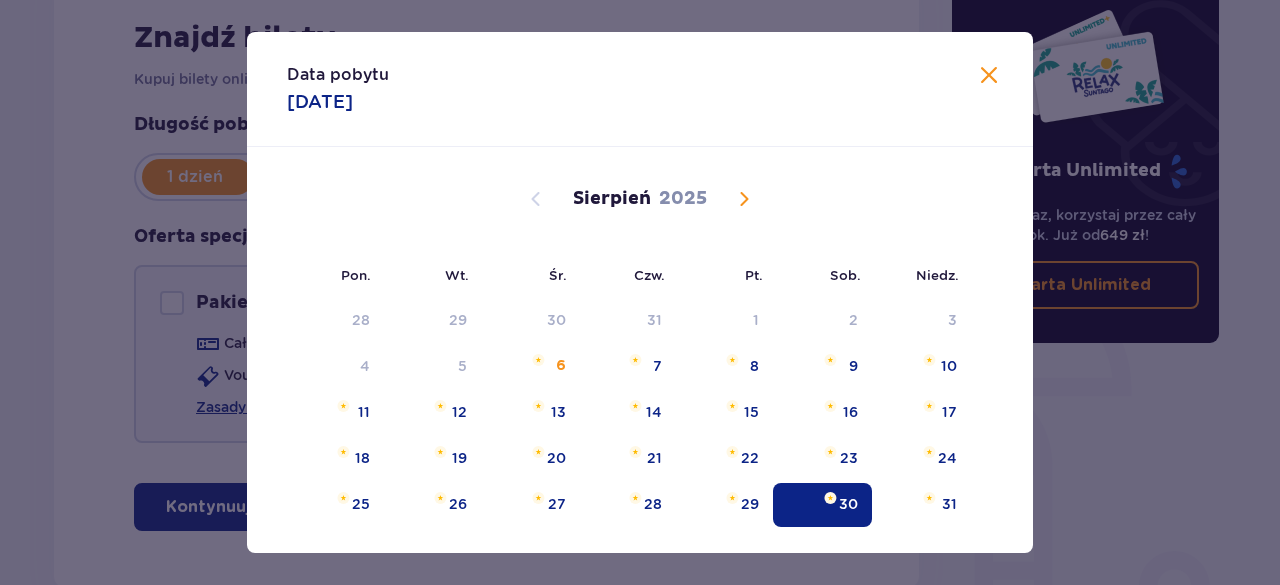 click at bounding box center [989, 76] 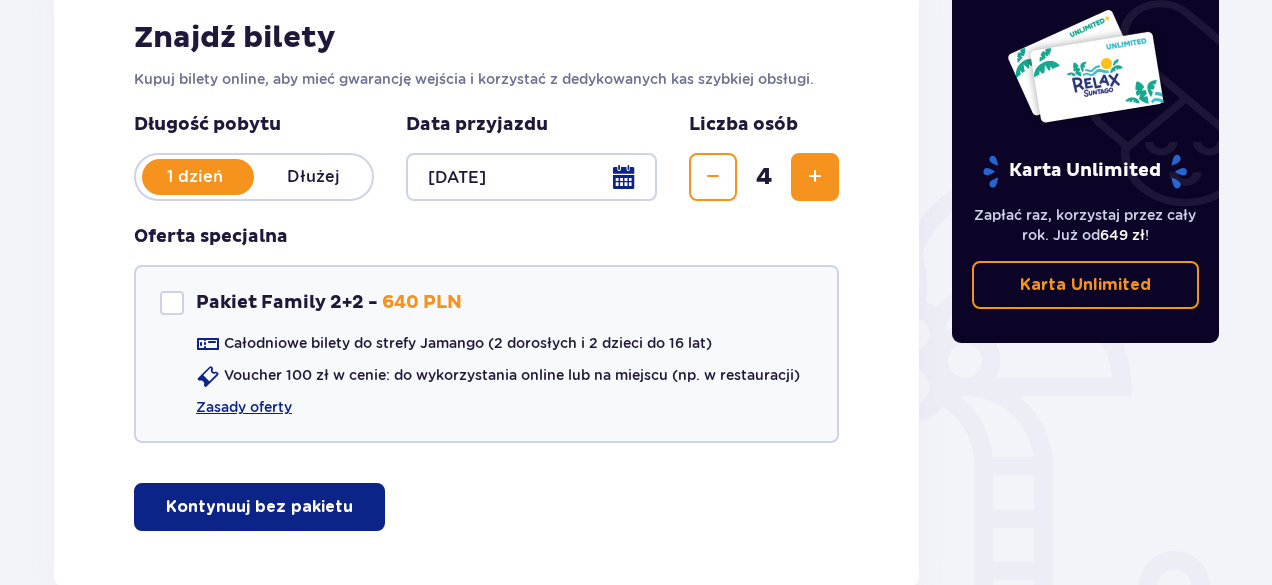 click on "Dłużej" at bounding box center (313, 177) 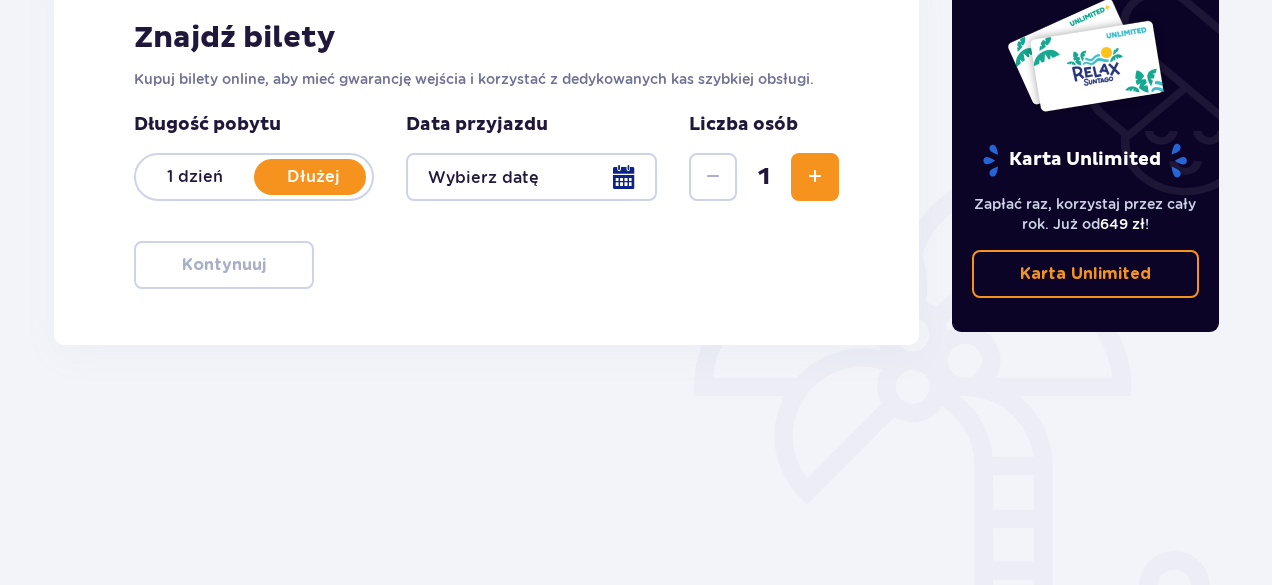 click at bounding box center (531, 177) 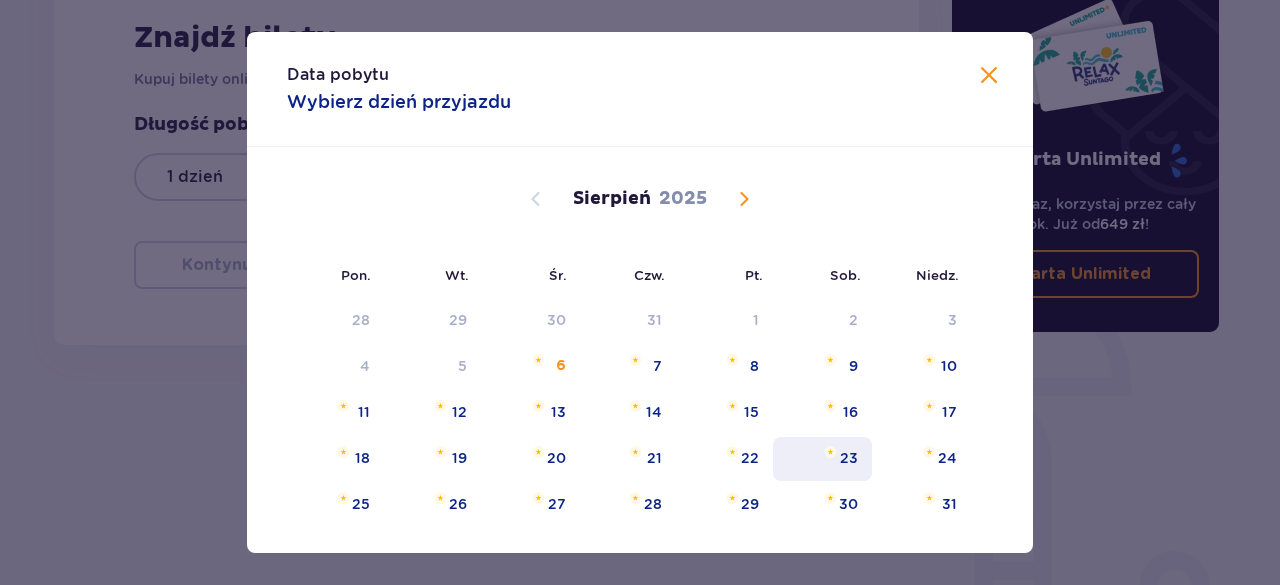 click on "23" at bounding box center (849, 458) 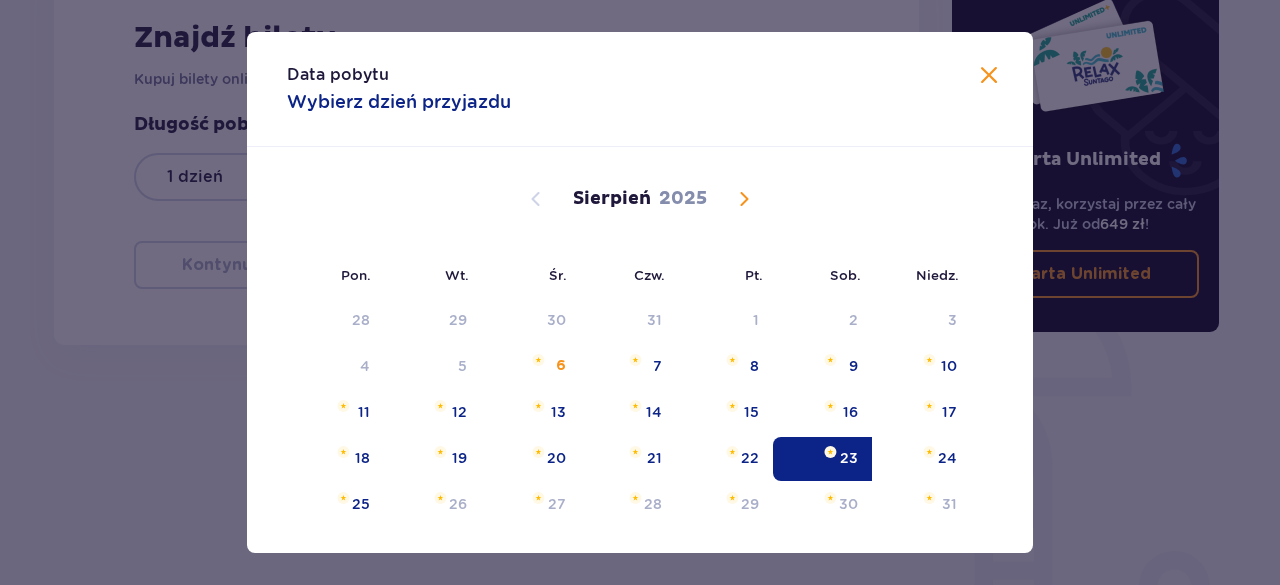 click at bounding box center (830, 452) 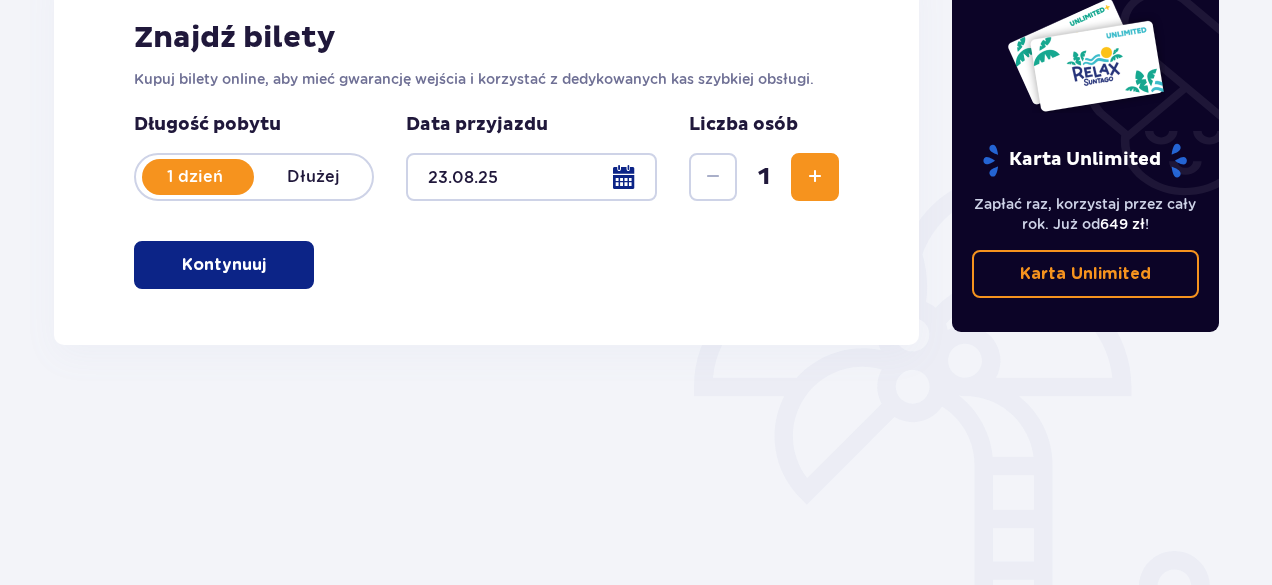 click at bounding box center [531, 177] 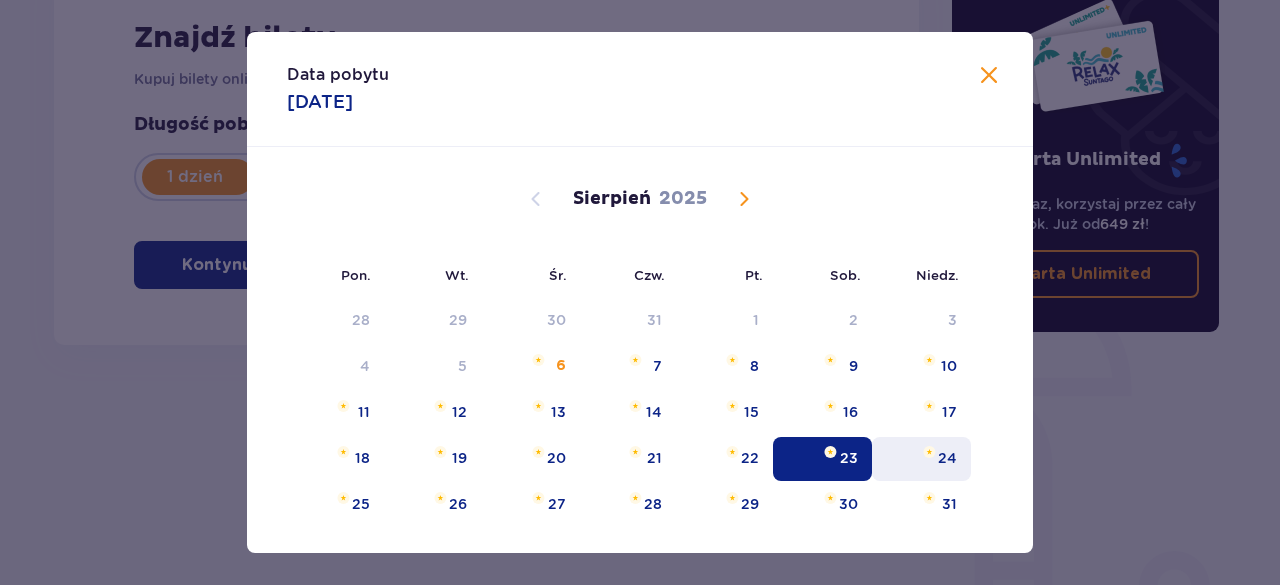 click on "24" at bounding box center [947, 458] 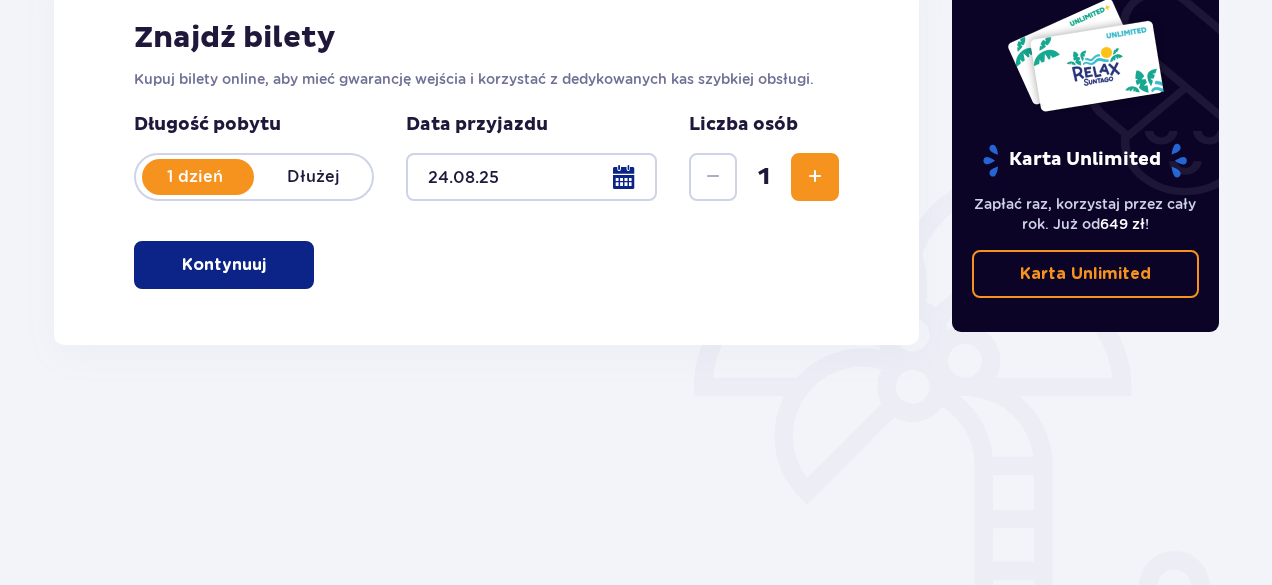 click at bounding box center (531, 177) 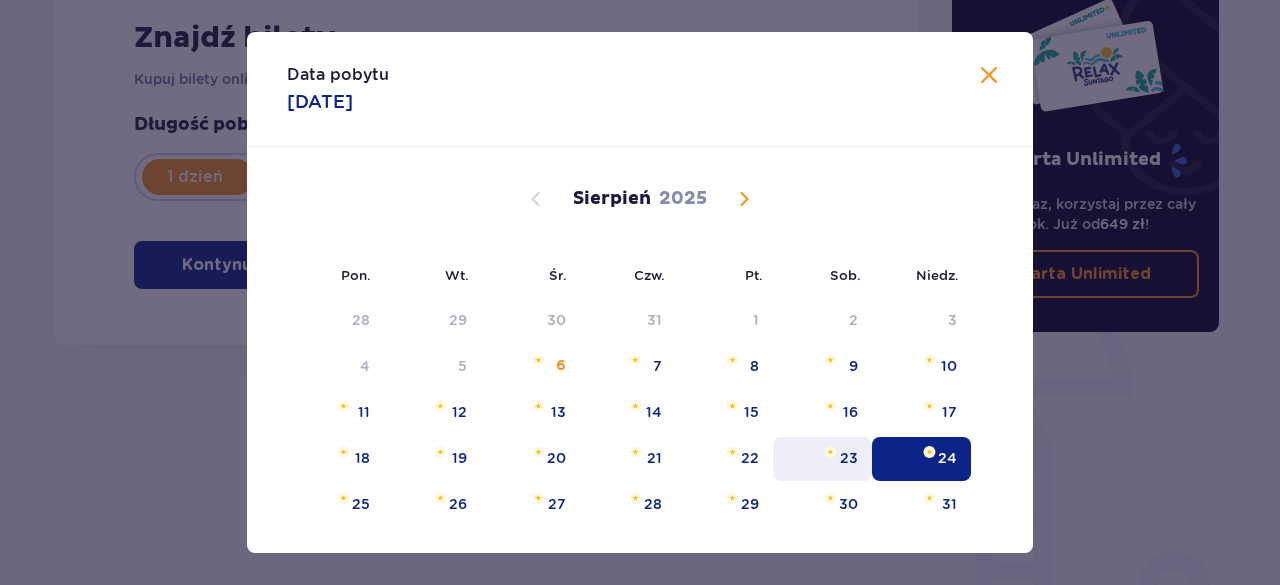 click on "23" at bounding box center (822, 459) 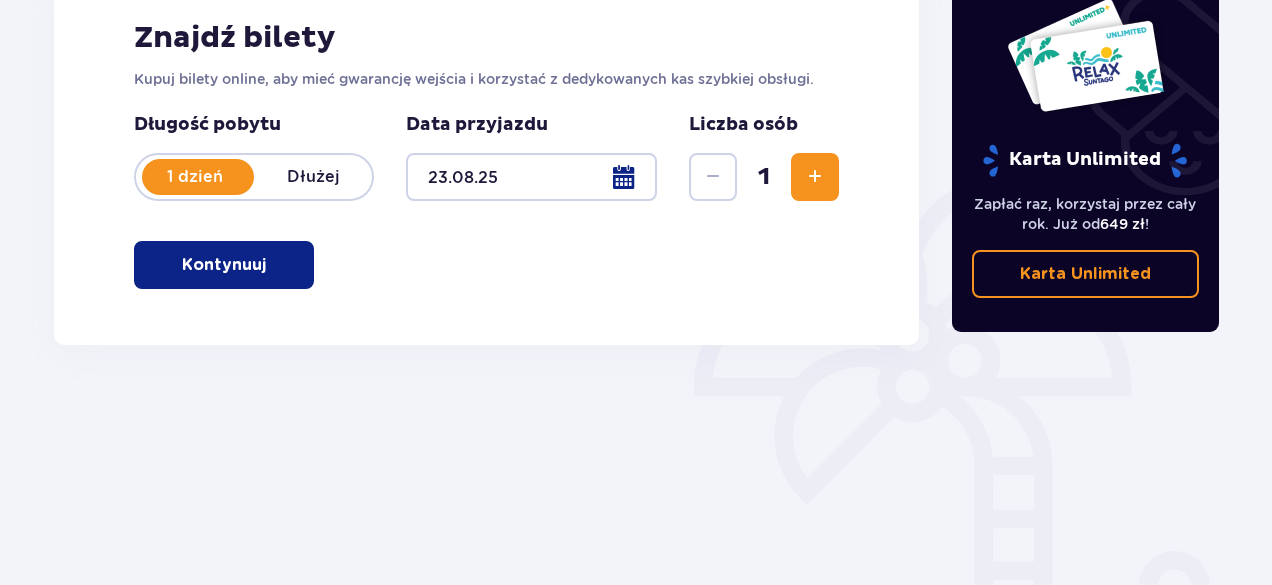 click at bounding box center (531, 177) 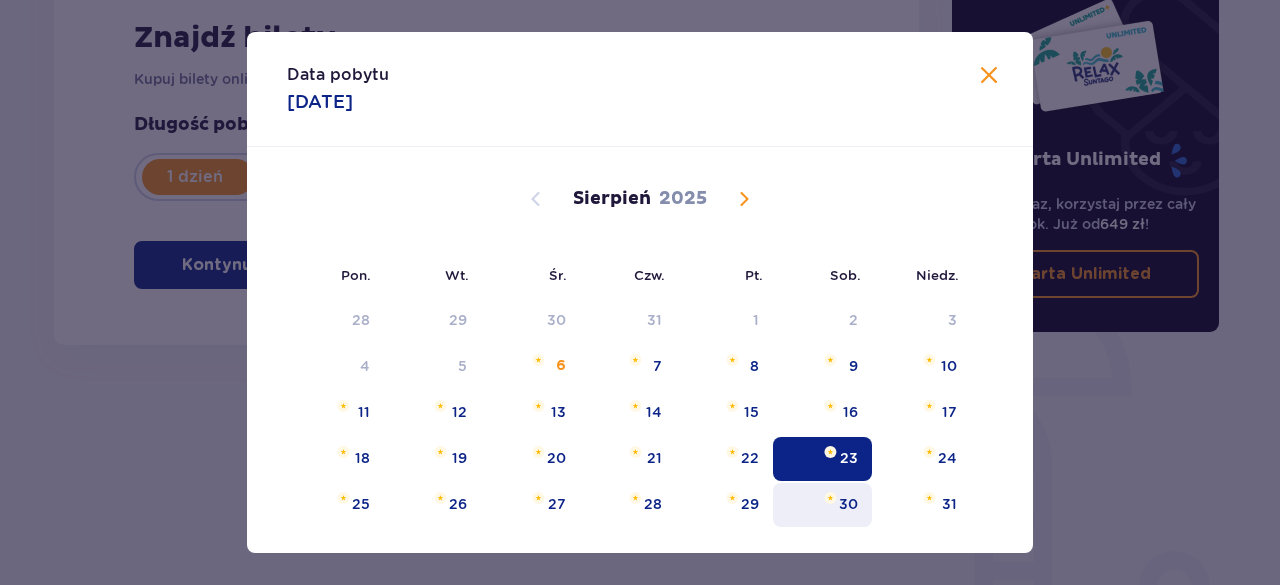 click on "30" at bounding box center [822, 505] 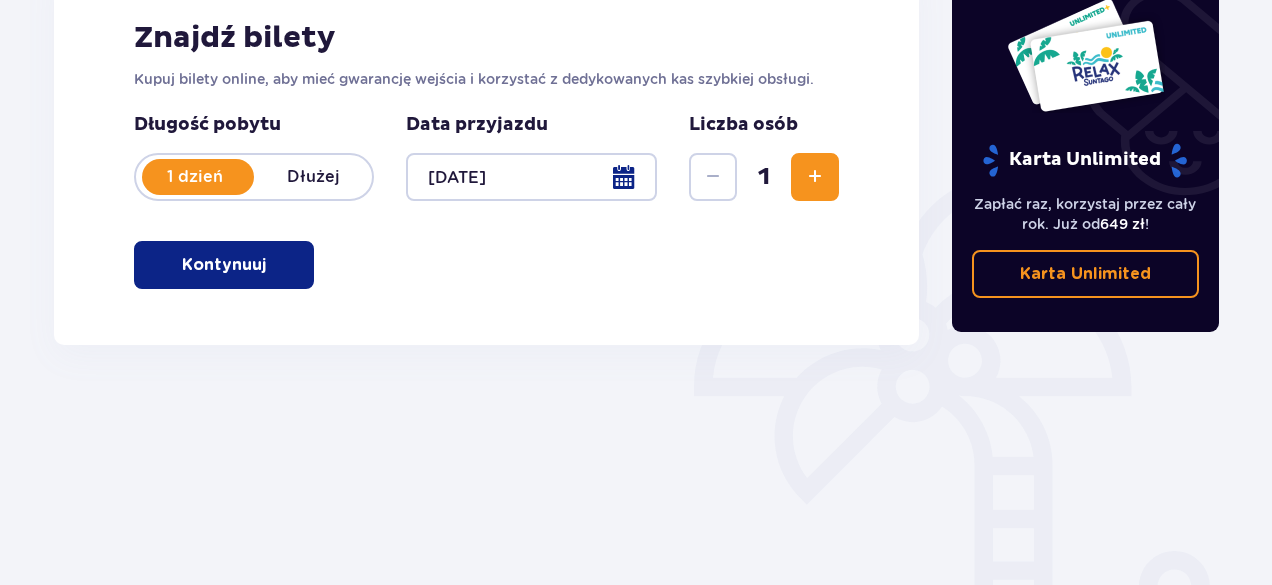 click at bounding box center (815, 177) 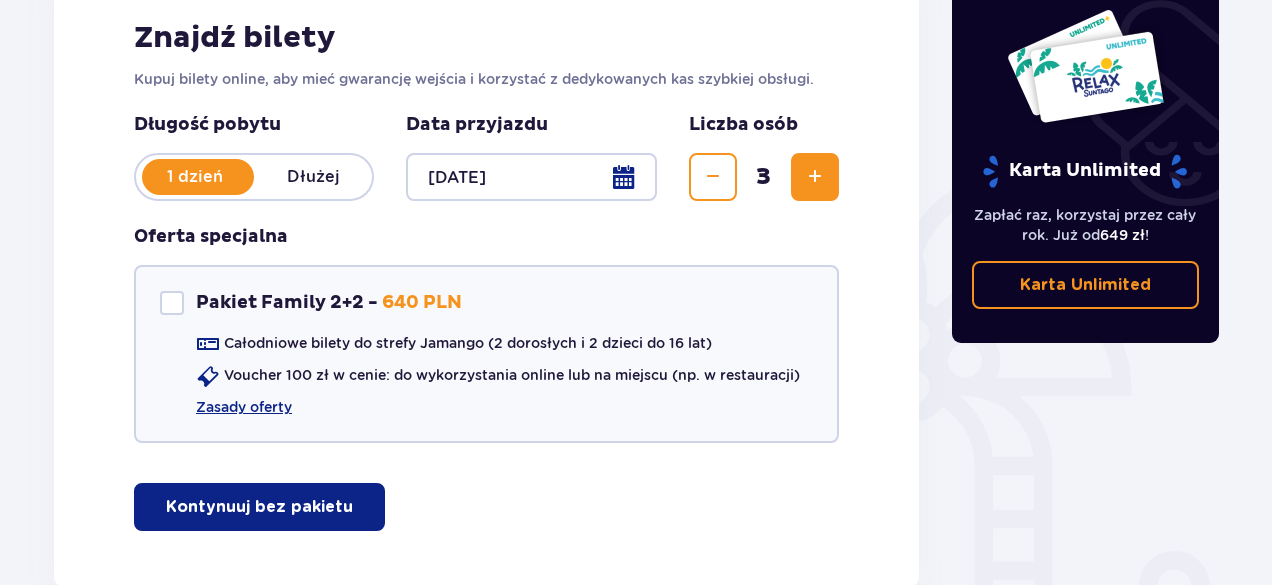 click at bounding box center [815, 177] 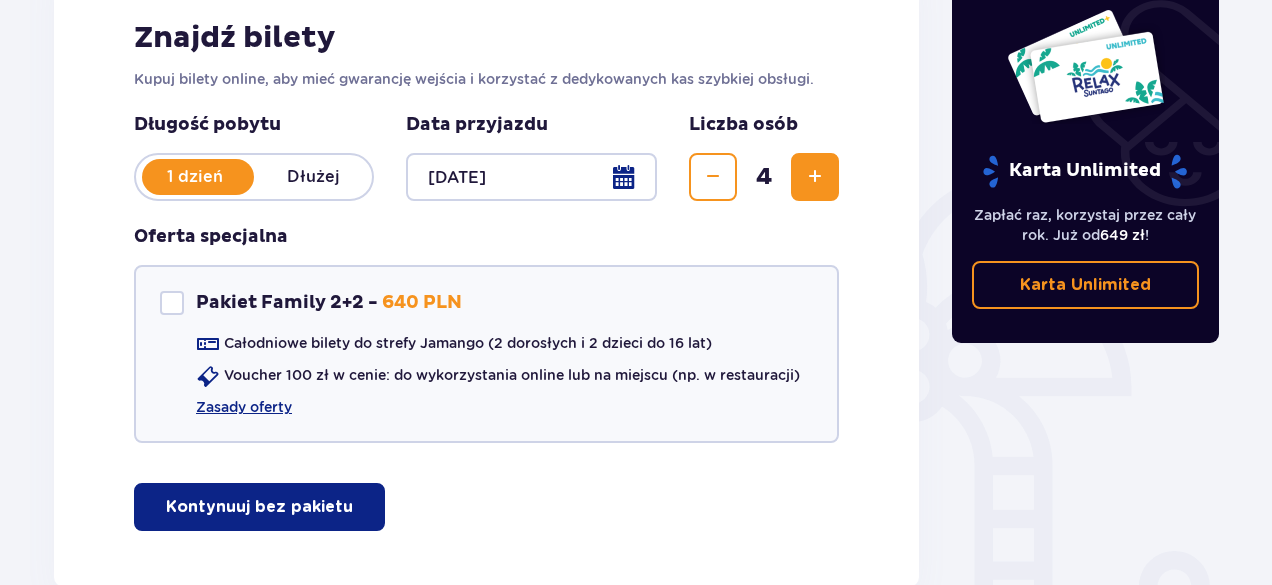 click on "Dłużej" at bounding box center [313, 177] 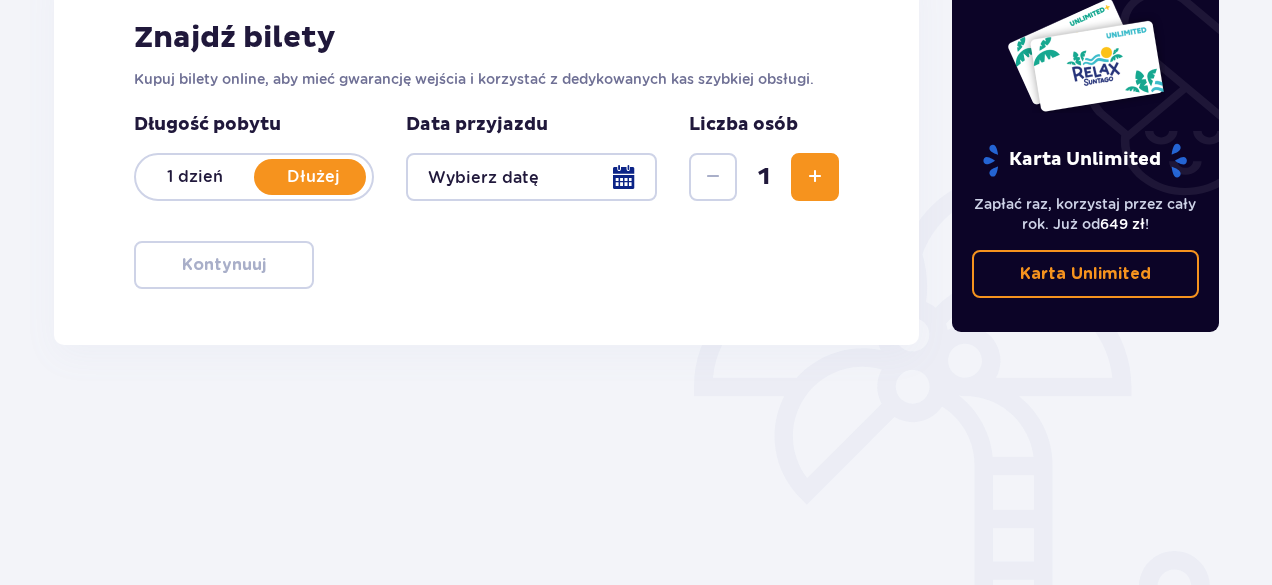 click at bounding box center [531, 177] 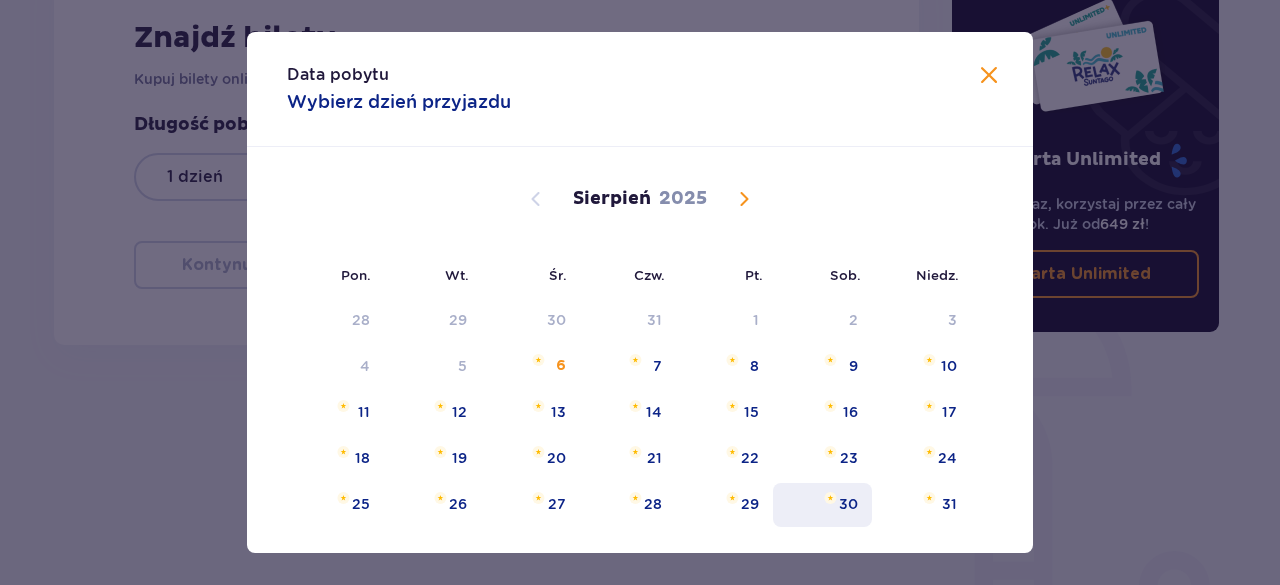 click on "30" at bounding box center [848, 504] 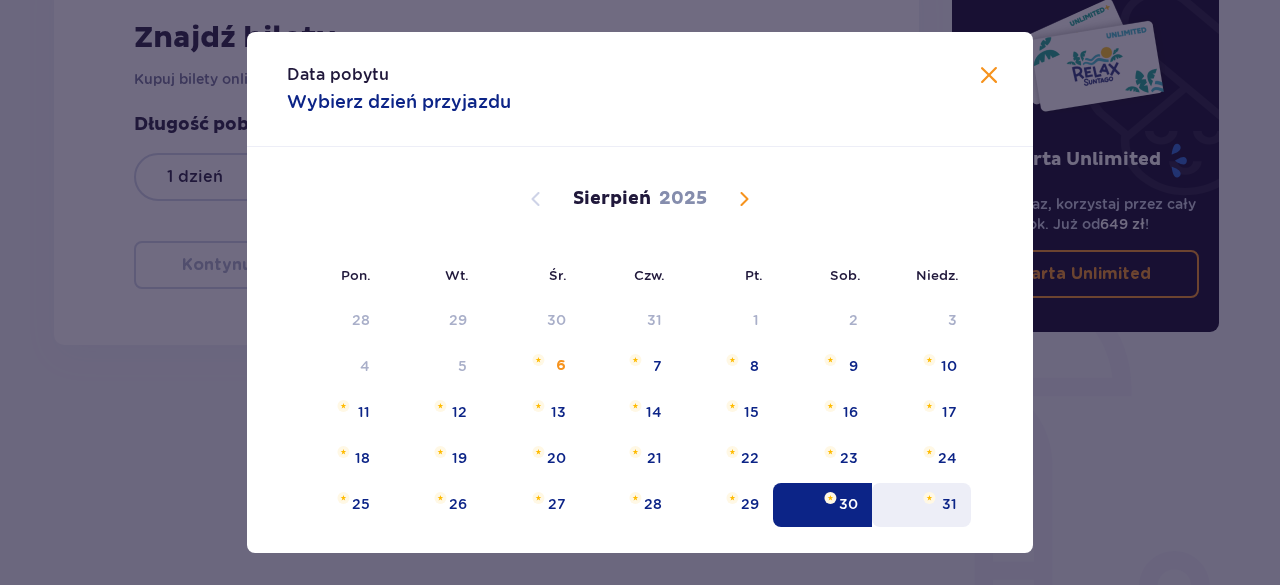 click on "31" at bounding box center (921, 505) 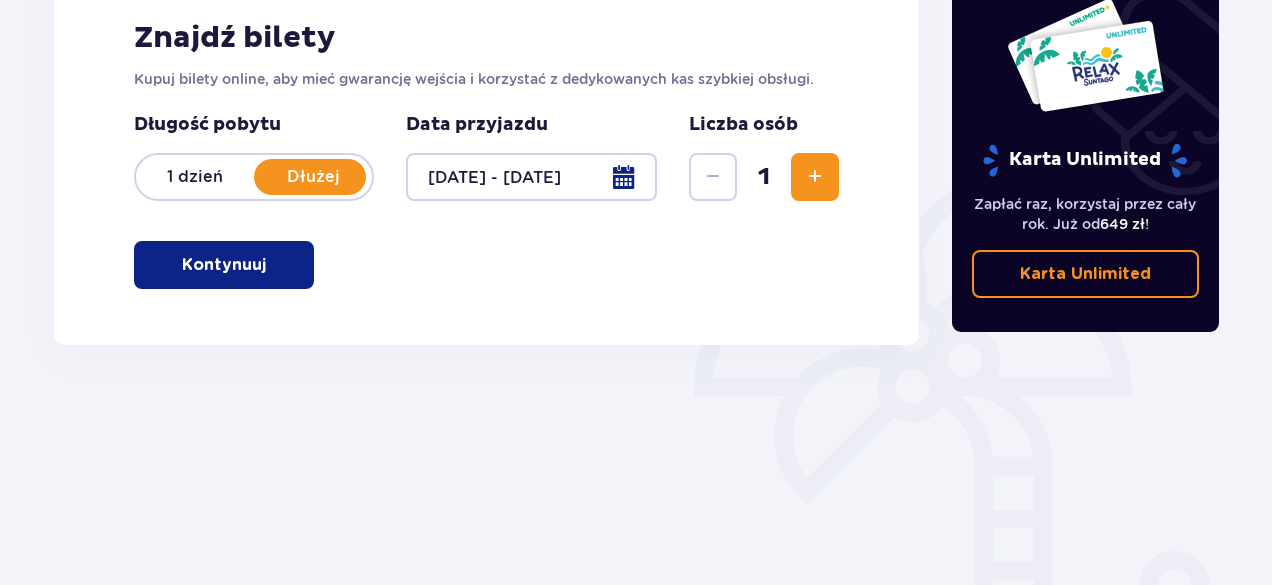 click at bounding box center [815, 177] 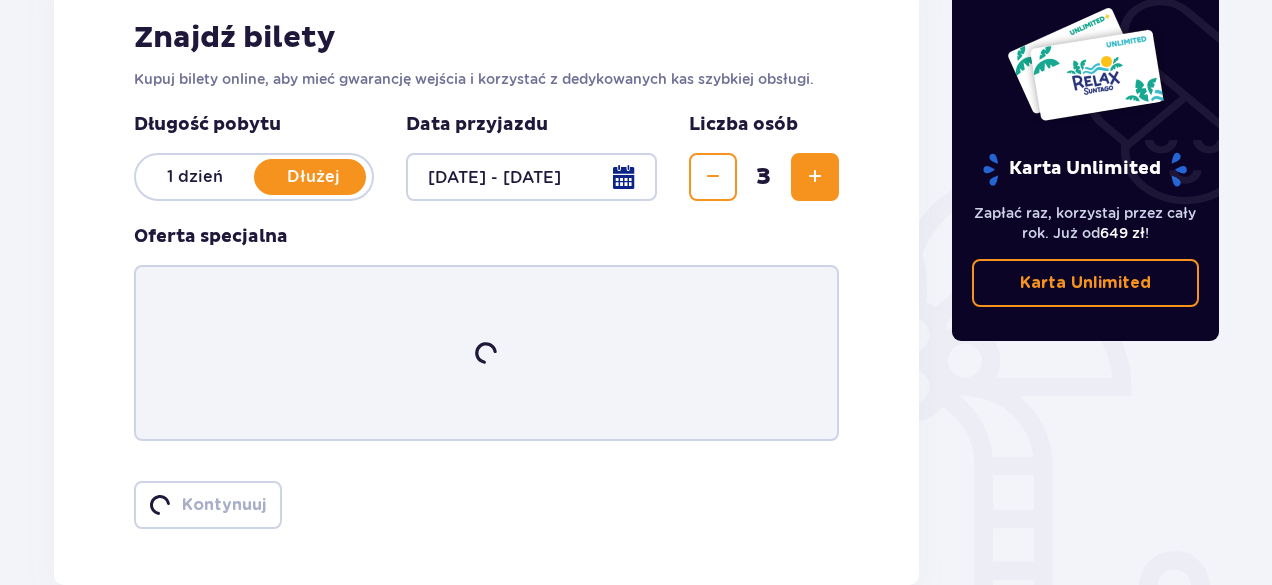click at bounding box center [815, 177] 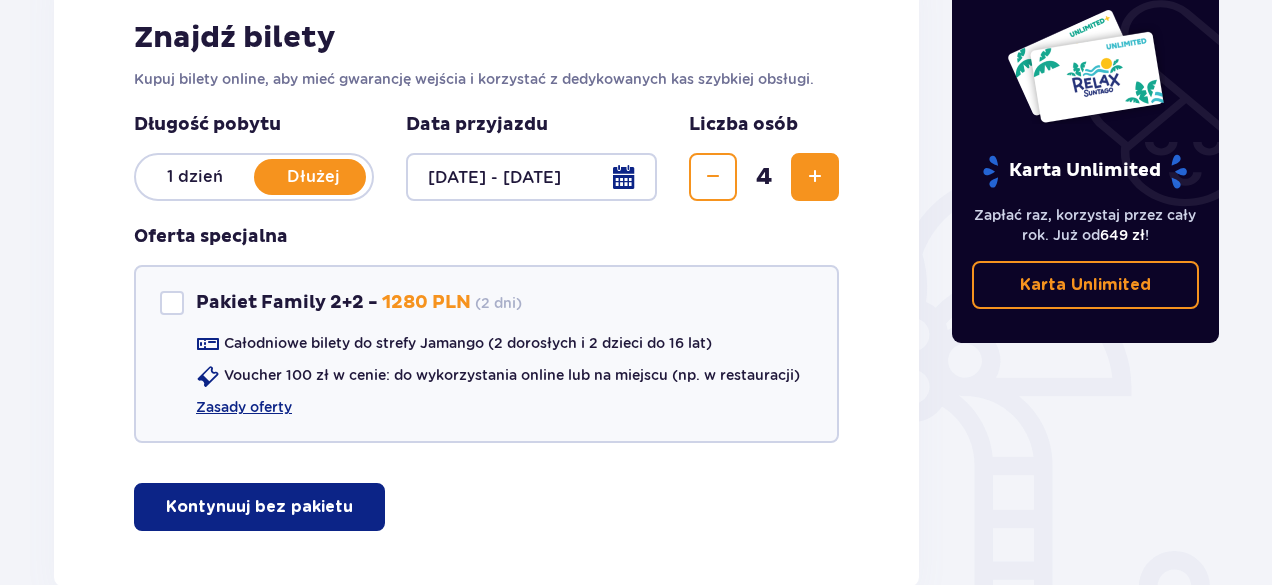 scroll, scrollTop: 444, scrollLeft: 0, axis: vertical 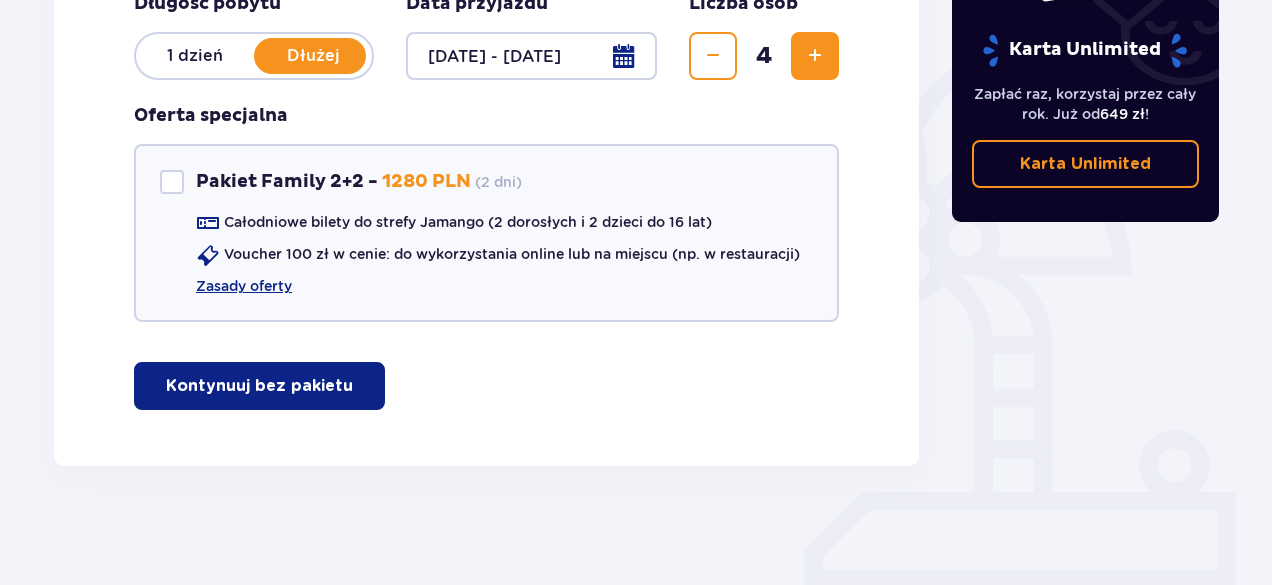click on "Znajdź bilety Kupuj bilety online, aby mieć gwarancję wejścia i korzystać z dedykowanych kas szybkiej obsługi. Długość pobytu 1 dzień Dłużej Data przyjazdu 30.08.25 - 31.08.25 Liczba osób 4 Oferta specjalna Pakiet Family 2+2    -  1280 PLN ( 2 dni ) Całodniowe bilety do strefy Jamango (2 dorosłych i 2 dzieci do 16 lat) Voucher 100 zł w cenie: do wykorzystania online lub na miejscu (np. w restauracji) Zasady oferty Kontynuuj bez pakietu" at bounding box center (486, 154) 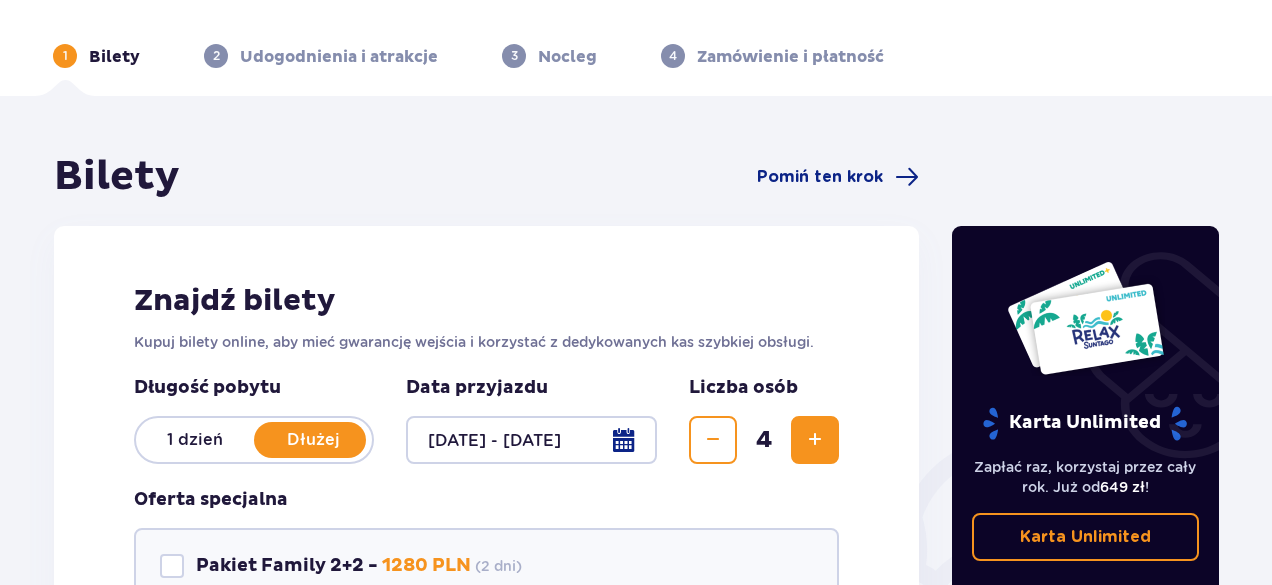 scroll, scrollTop: 0, scrollLeft: 0, axis: both 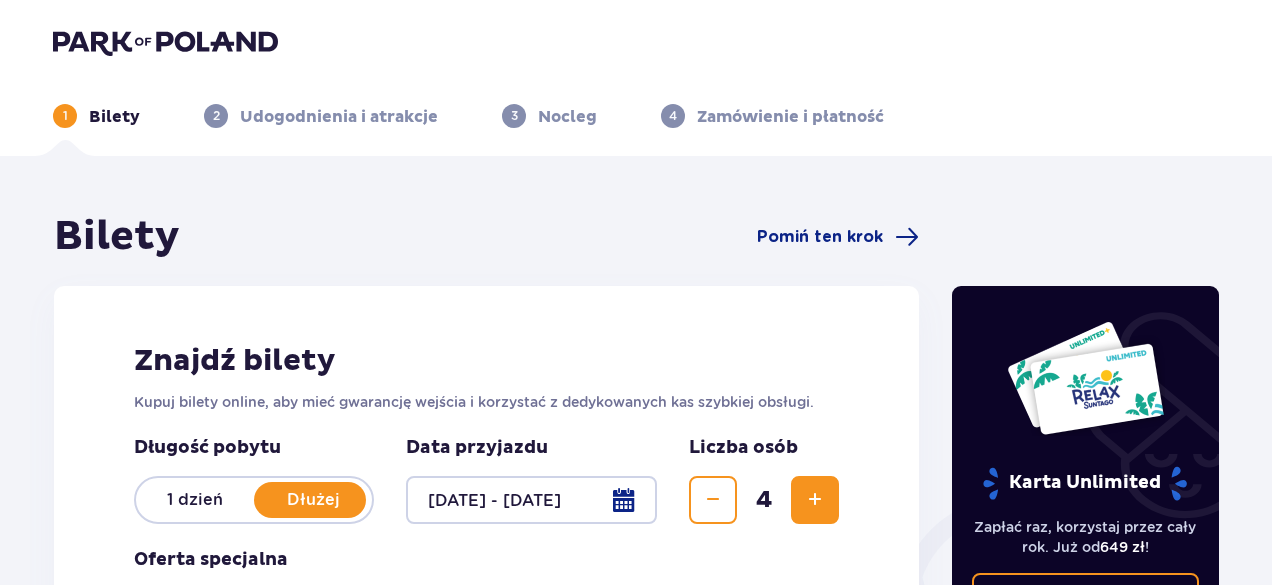 click on "Udogodnienia i atrakcje" at bounding box center [339, 117] 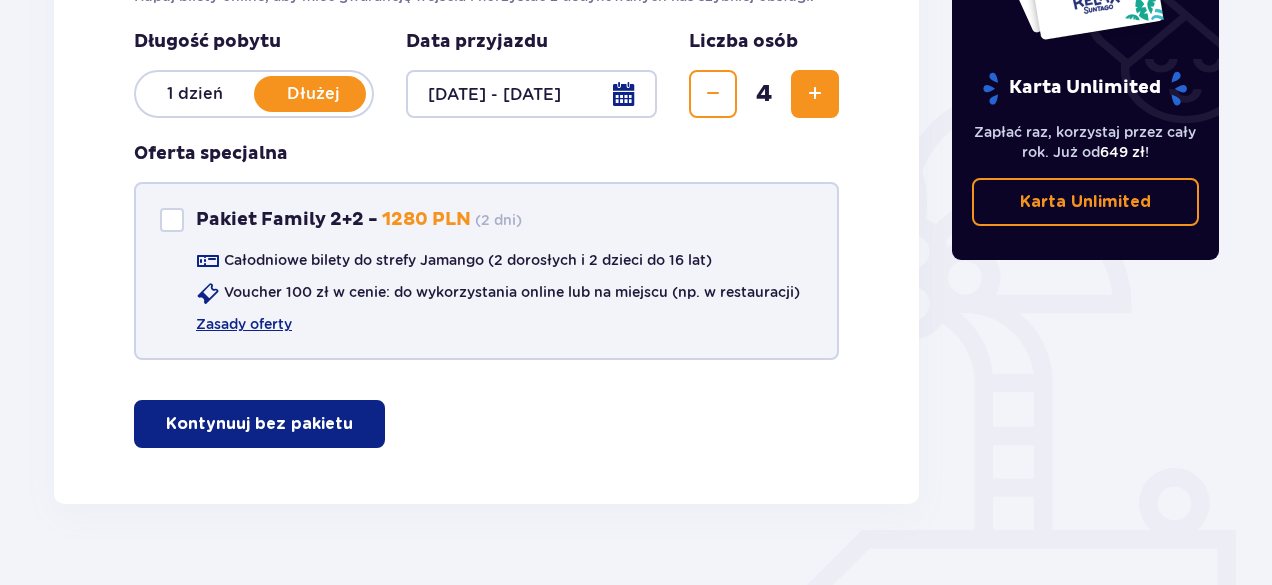 scroll, scrollTop: 444, scrollLeft: 0, axis: vertical 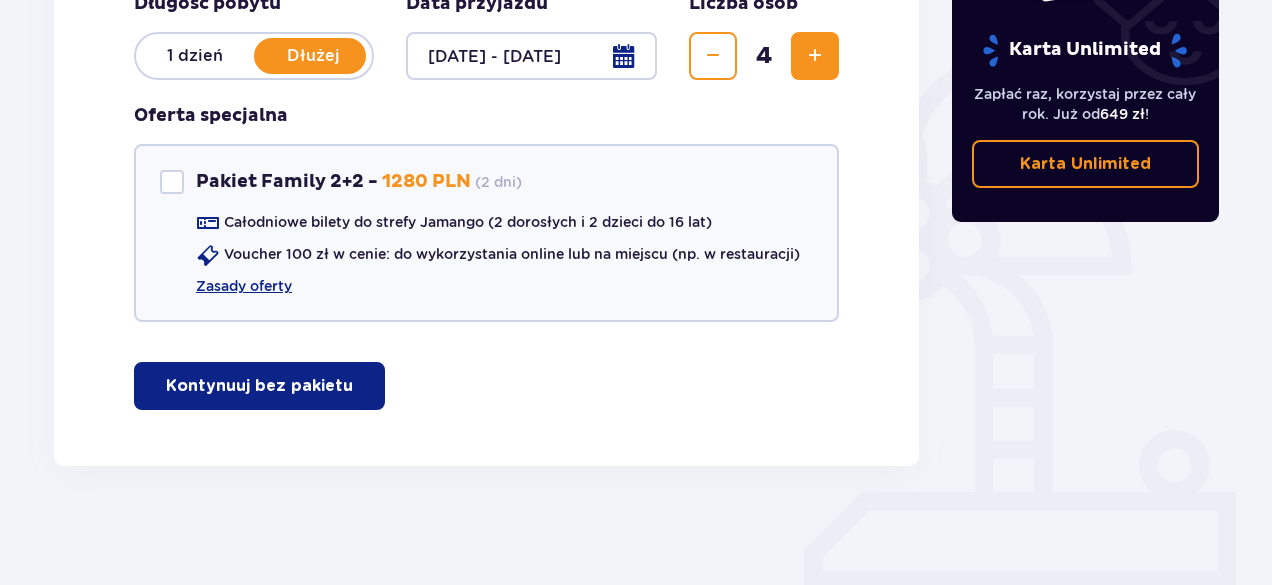 drag, startPoint x: 82, startPoint y: 102, endPoint x: 124, endPoint y: 105, distance: 42.107006 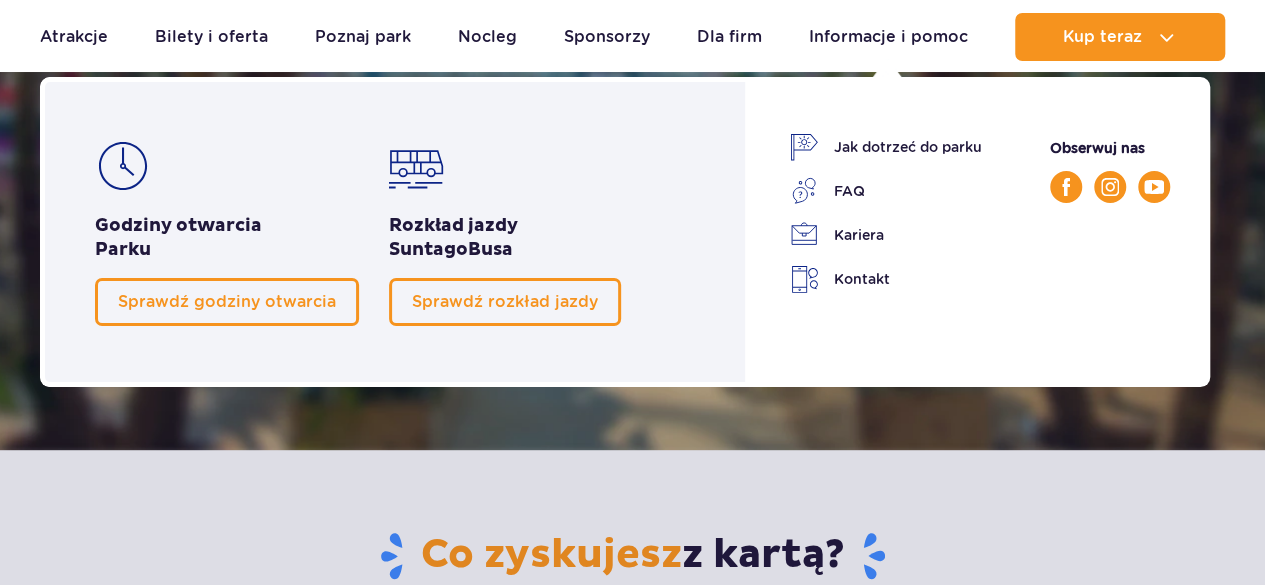 scroll, scrollTop: 280, scrollLeft: 0, axis: vertical 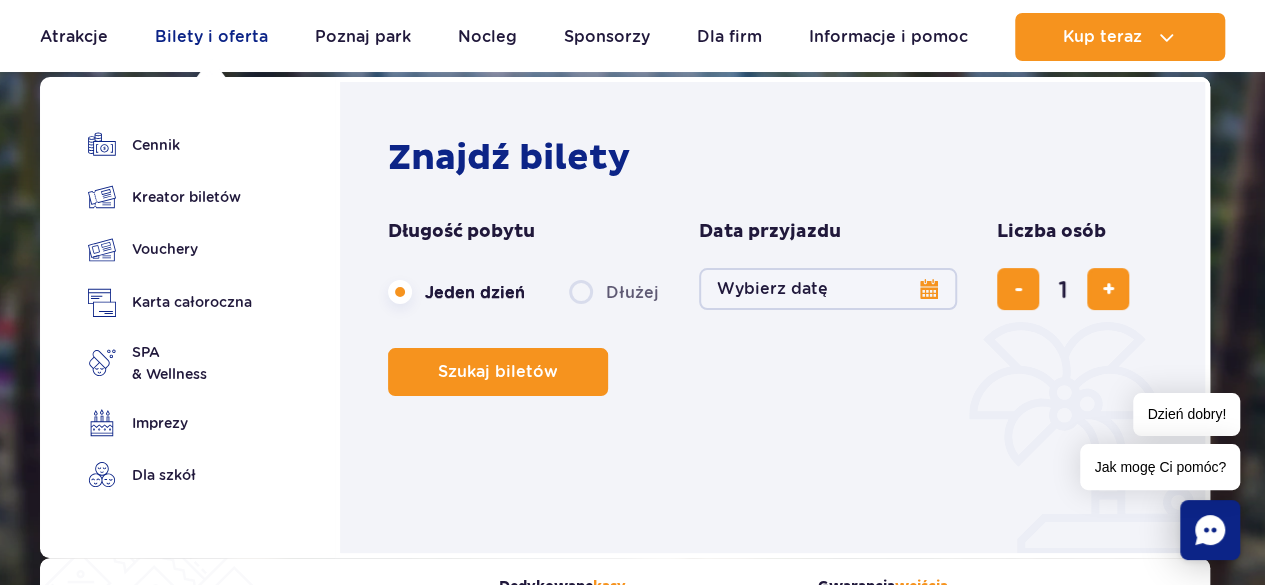 click on "Bilety i oferta" at bounding box center [211, 37] 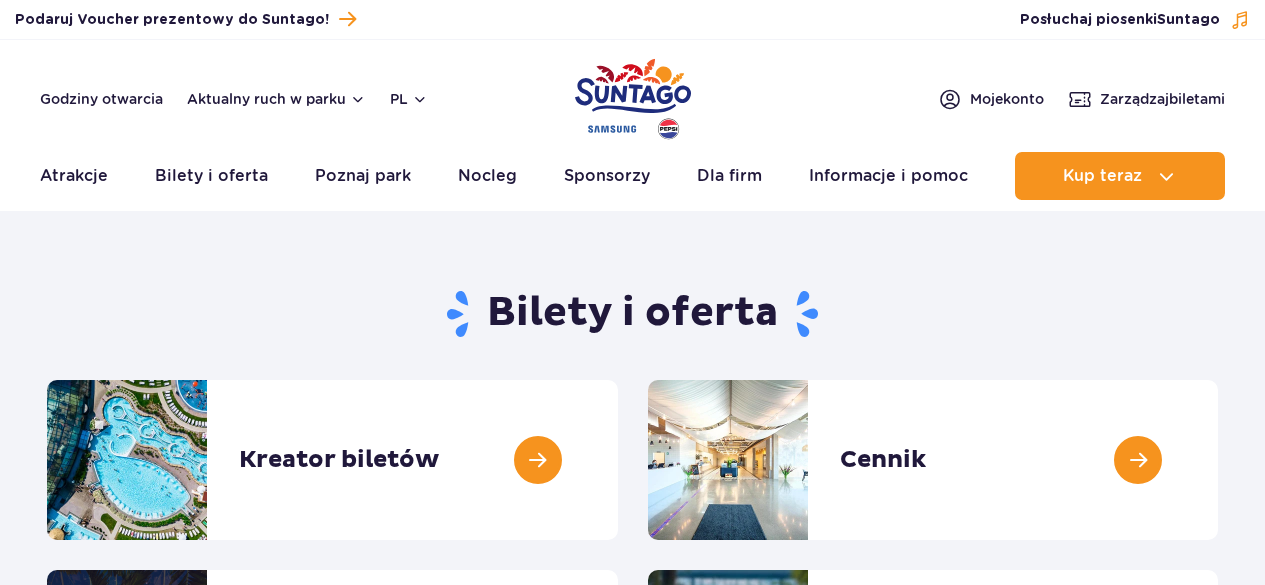 scroll, scrollTop: 0, scrollLeft: 0, axis: both 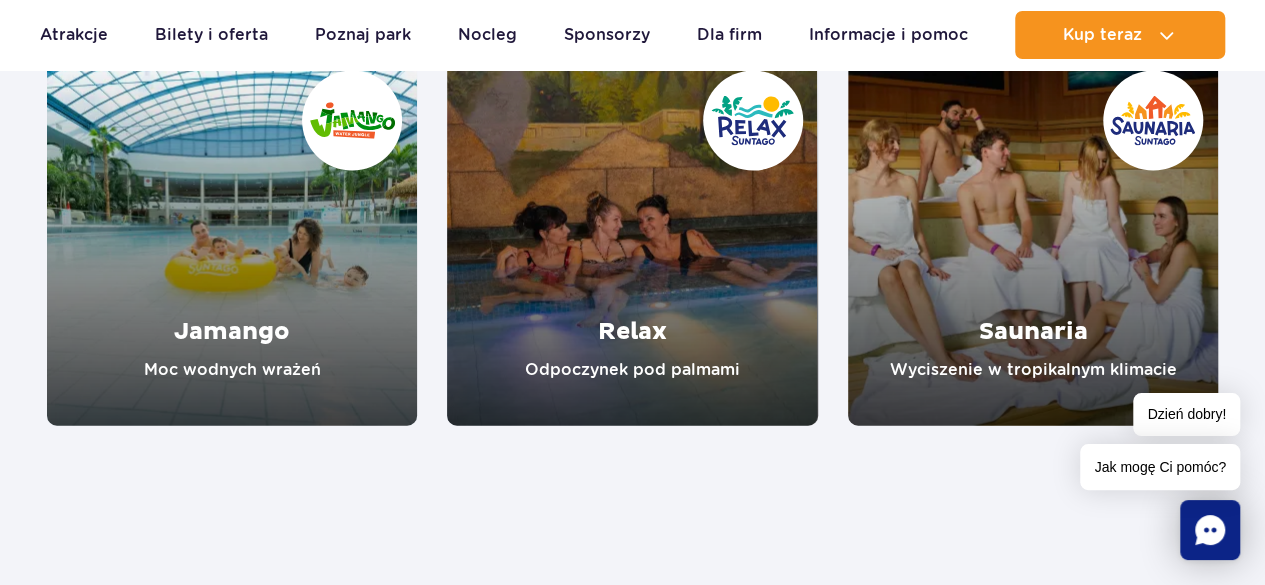 click at bounding box center [632, 241] 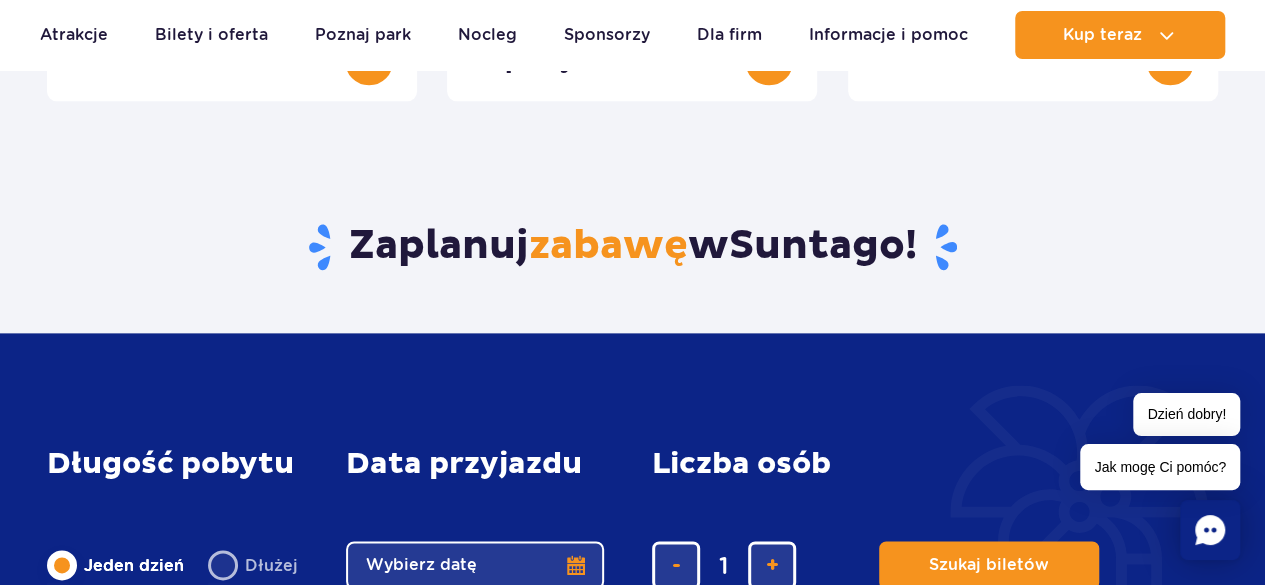 scroll, scrollTop: 1076, scrollLeft: 0, axis: vertical 